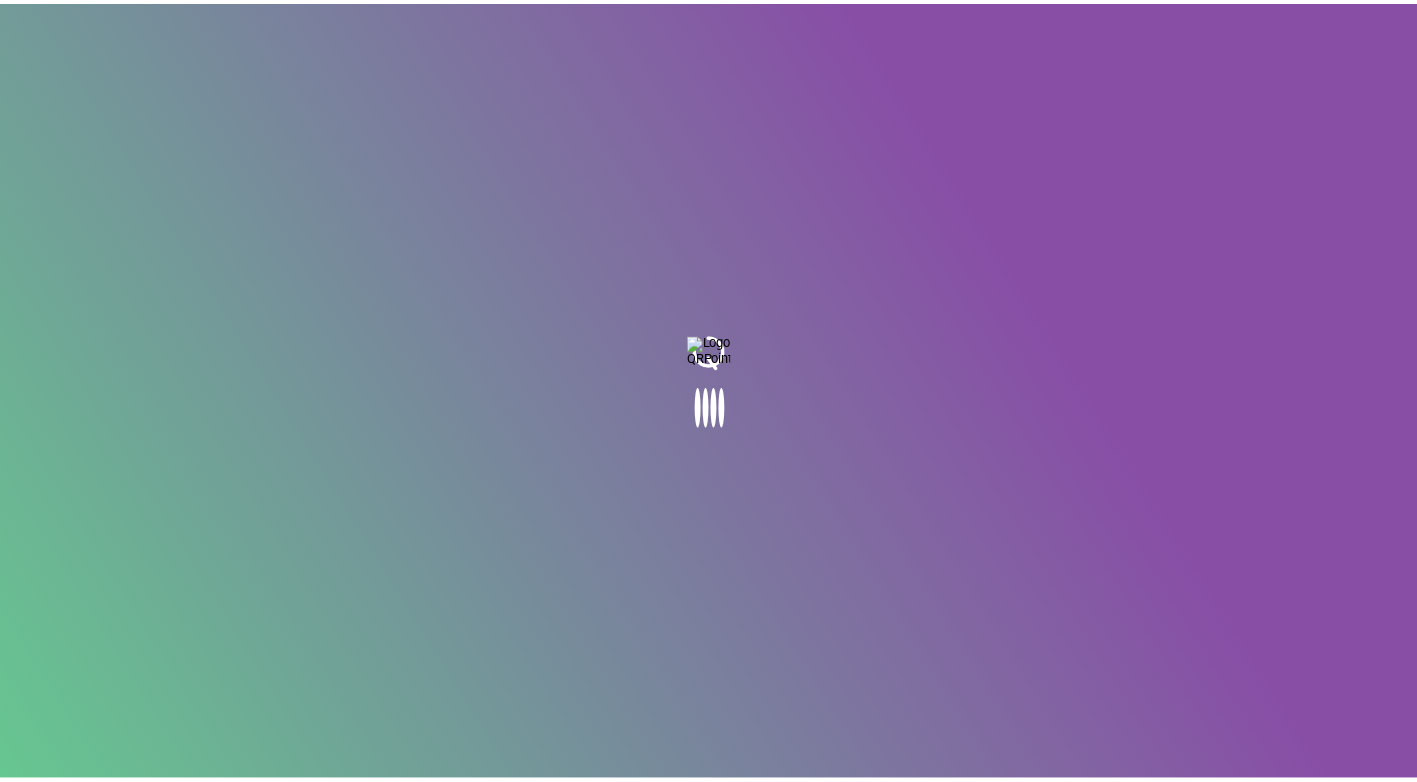 scroll, scrollTop: 0, scrollLeft: 0, axis: both 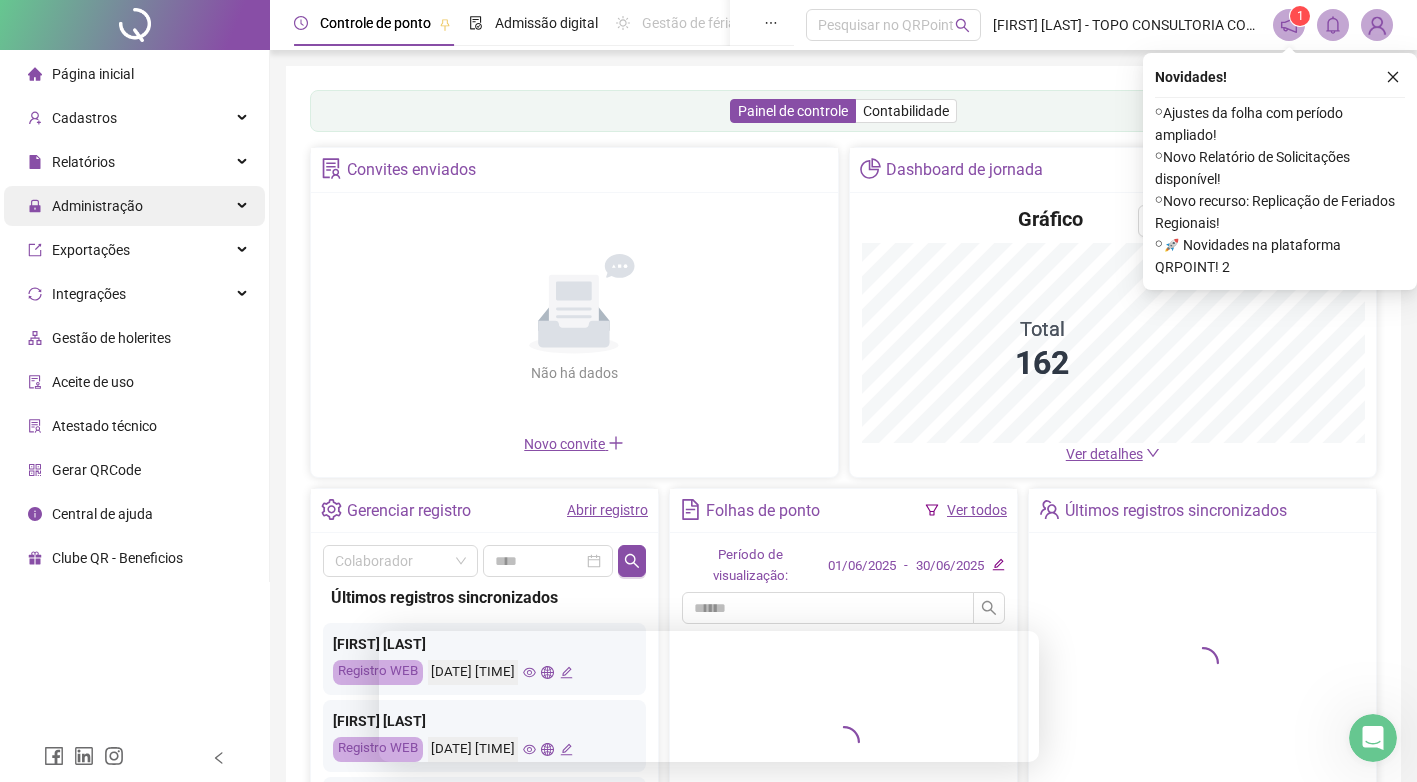 click on "Administração" at bounding box center [134, 206] 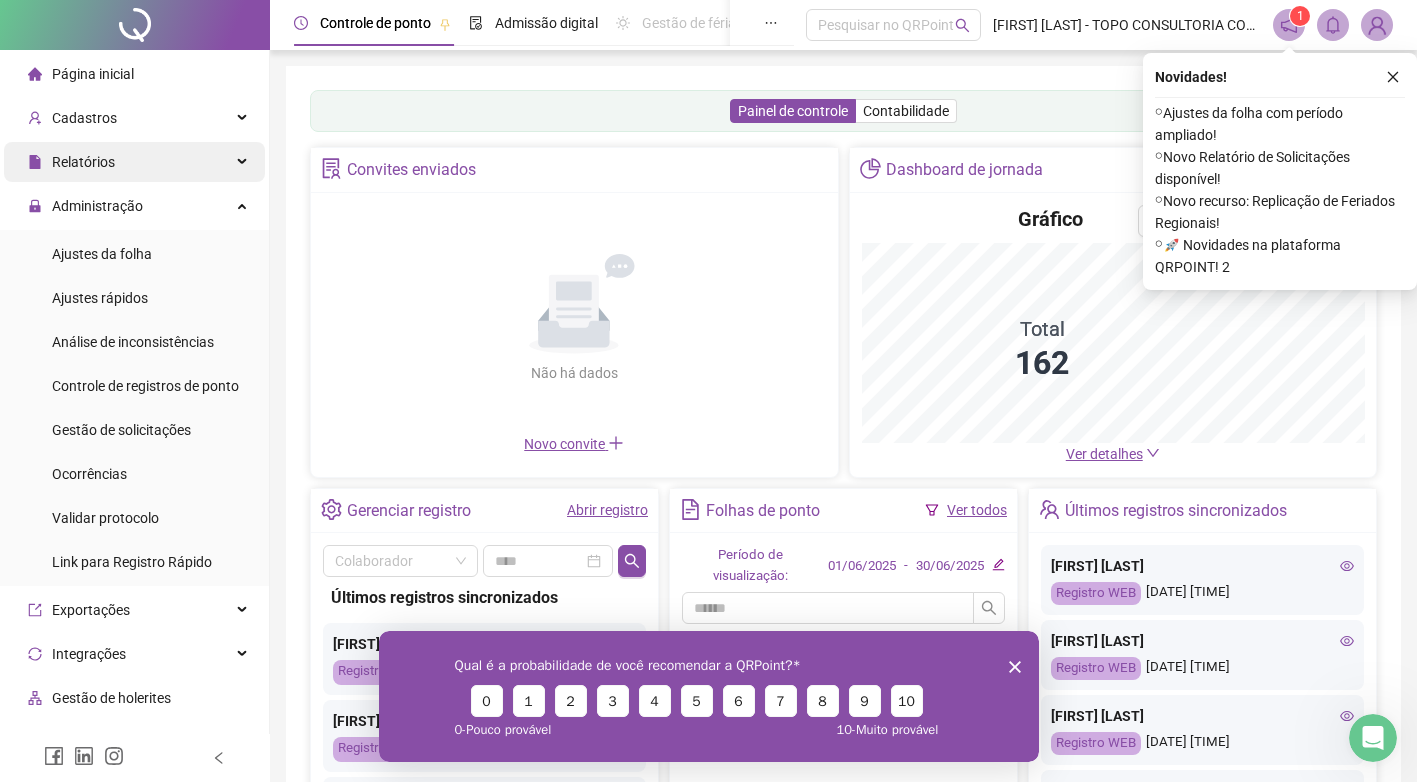 scroll, scrollTop: 0, scrollLeft: 0, axis: both 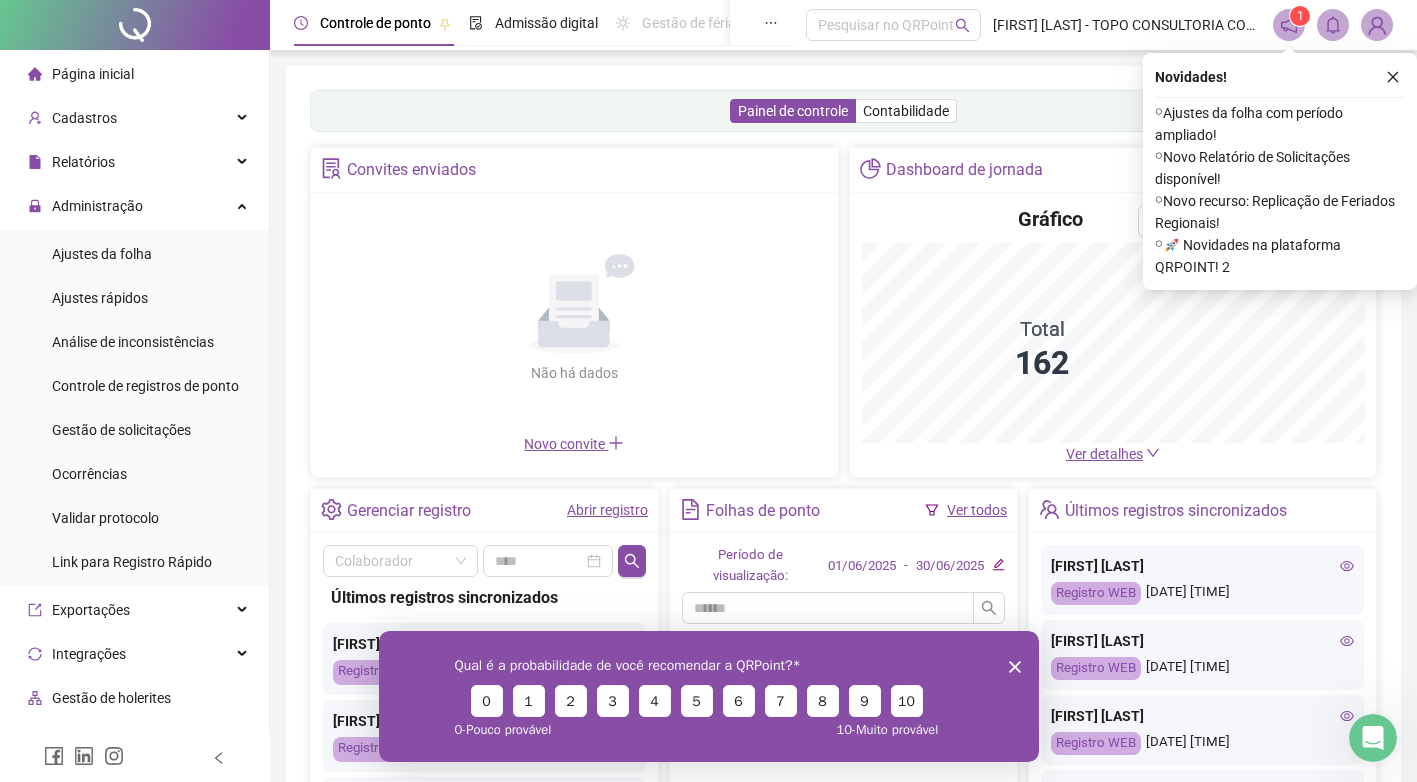 click 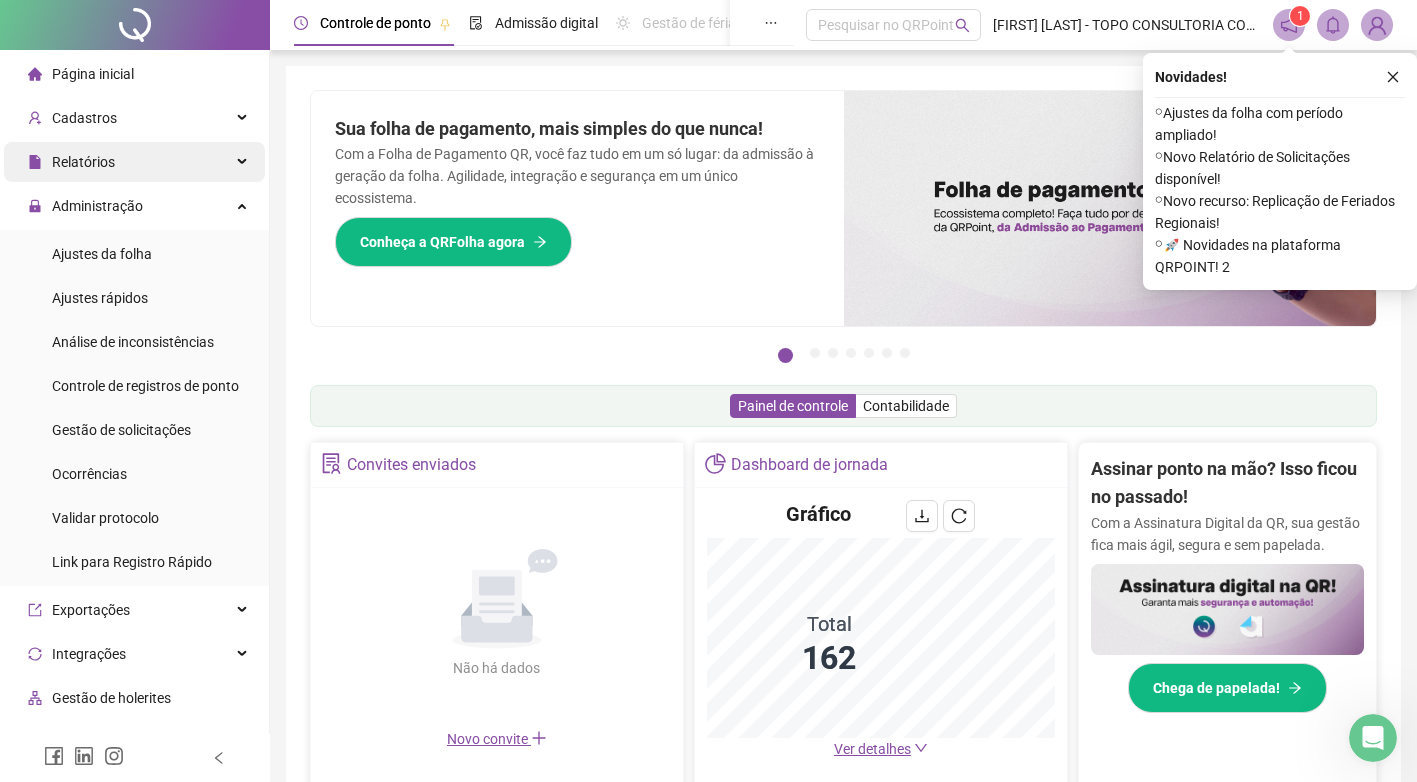 click on "Relatórios" at bounding box center [134, 162] 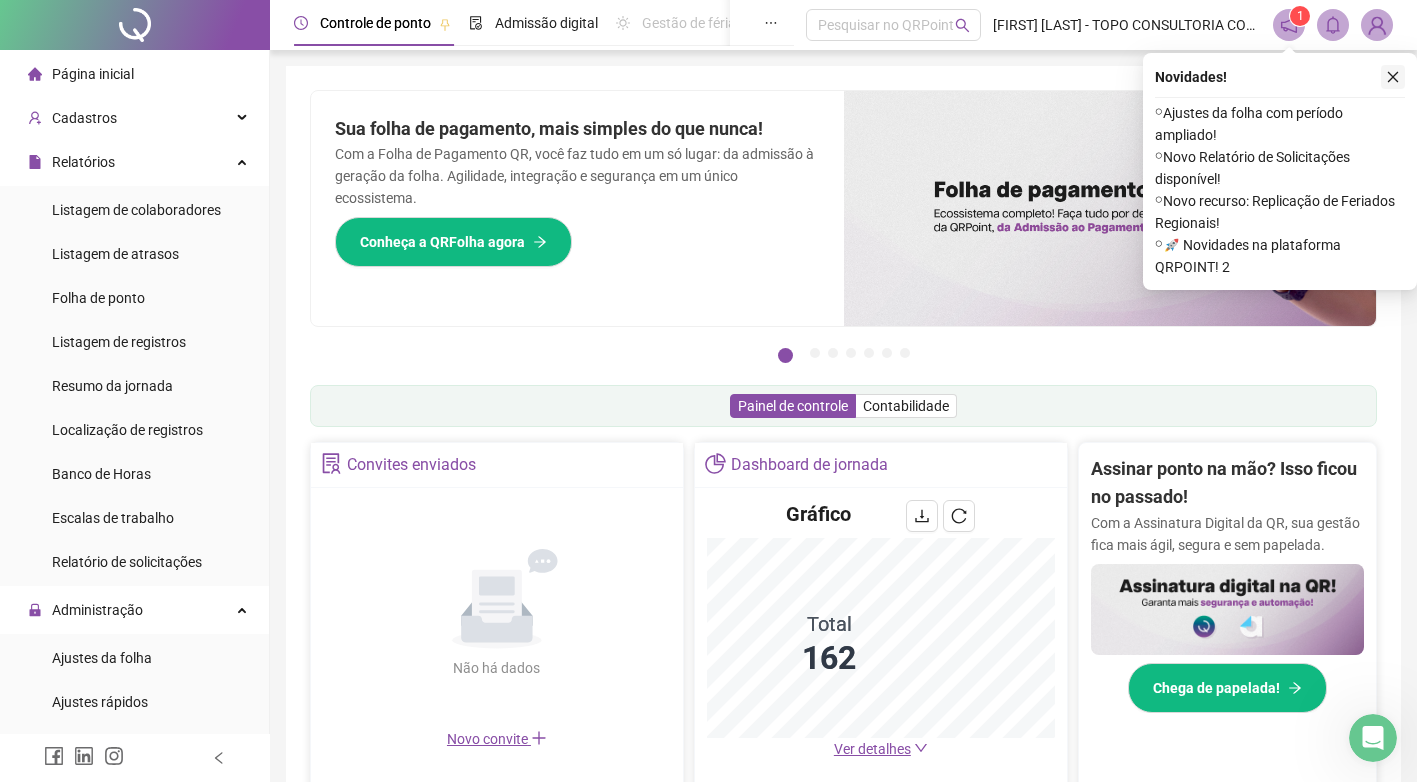 click at bounding box center [1393, 77] 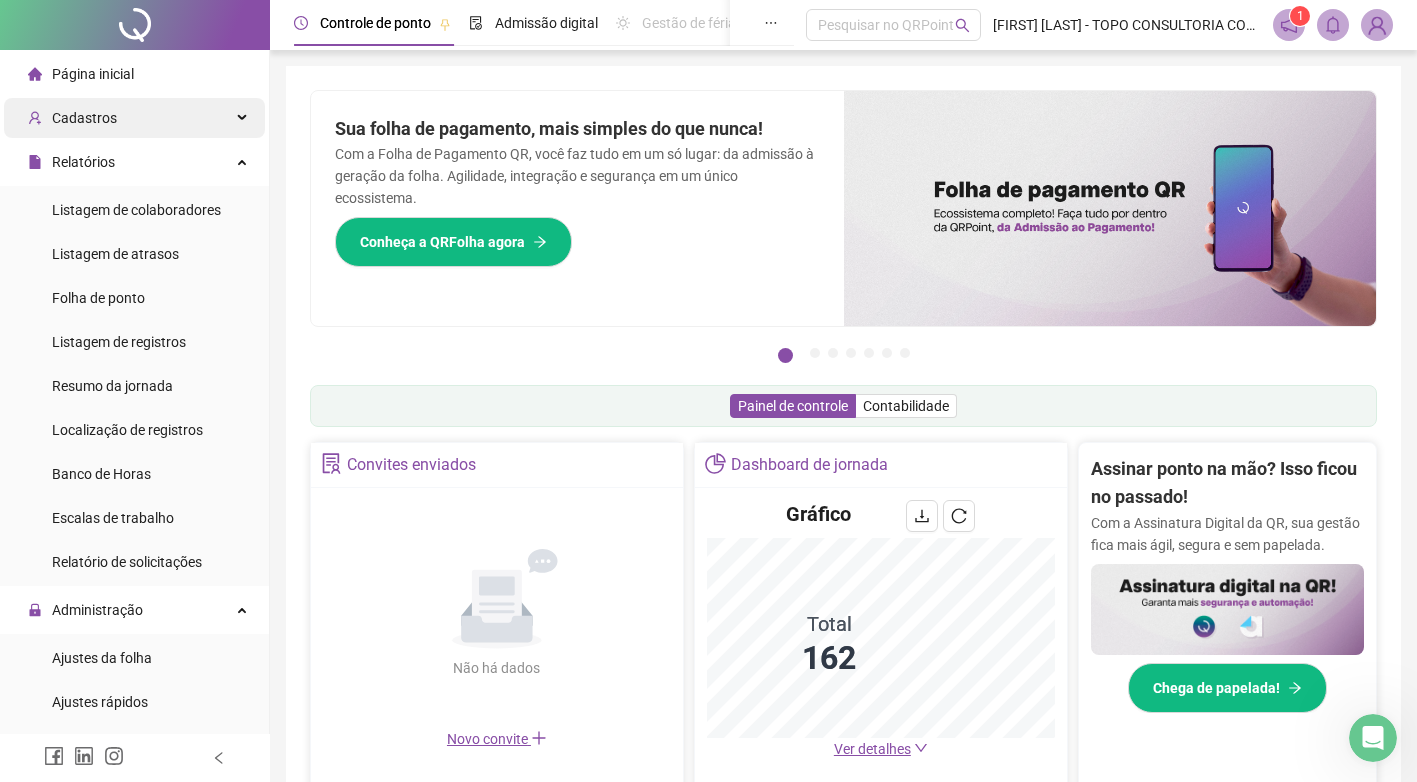 click on "Cadastros" at bounding box center [134, 118] 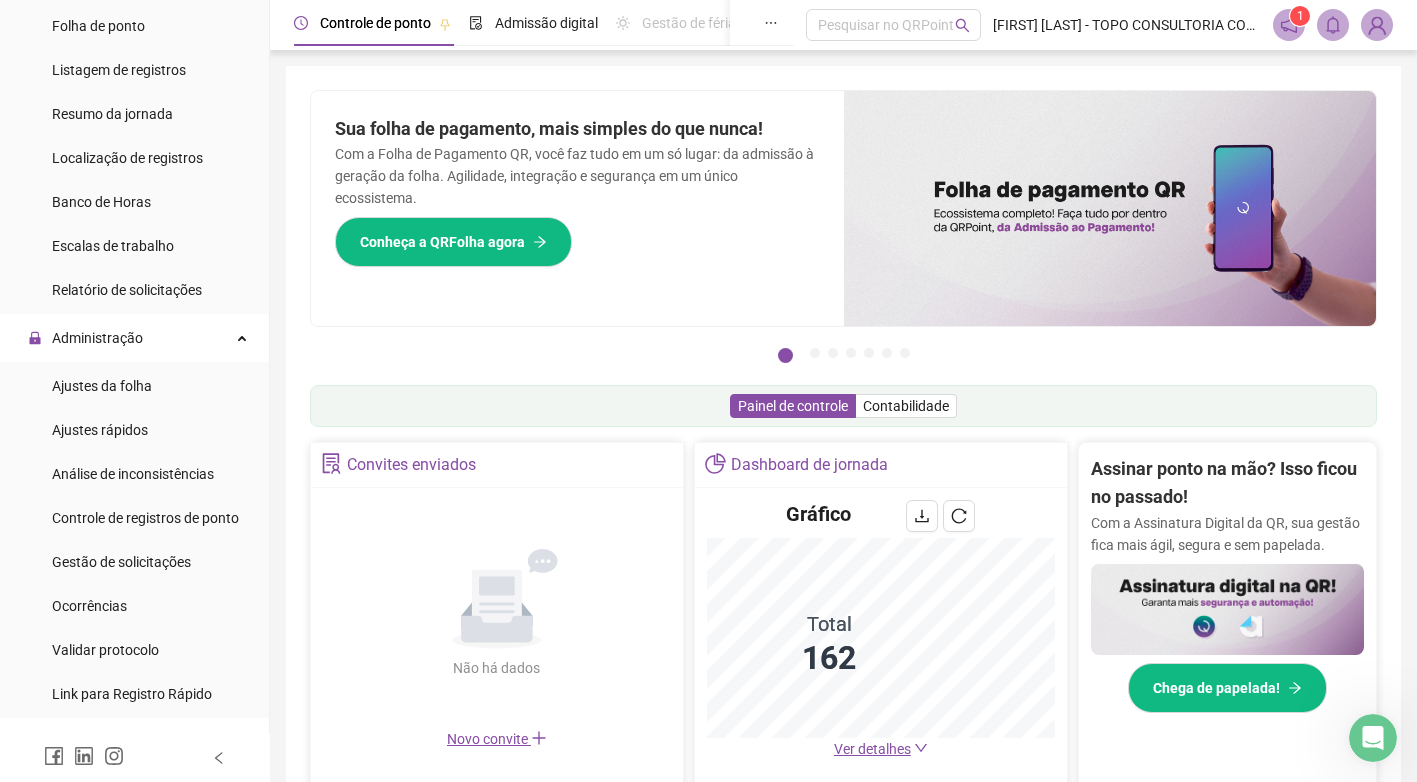 scroll, scrollTop: 600, scrollLeft: 0, axis: vertical 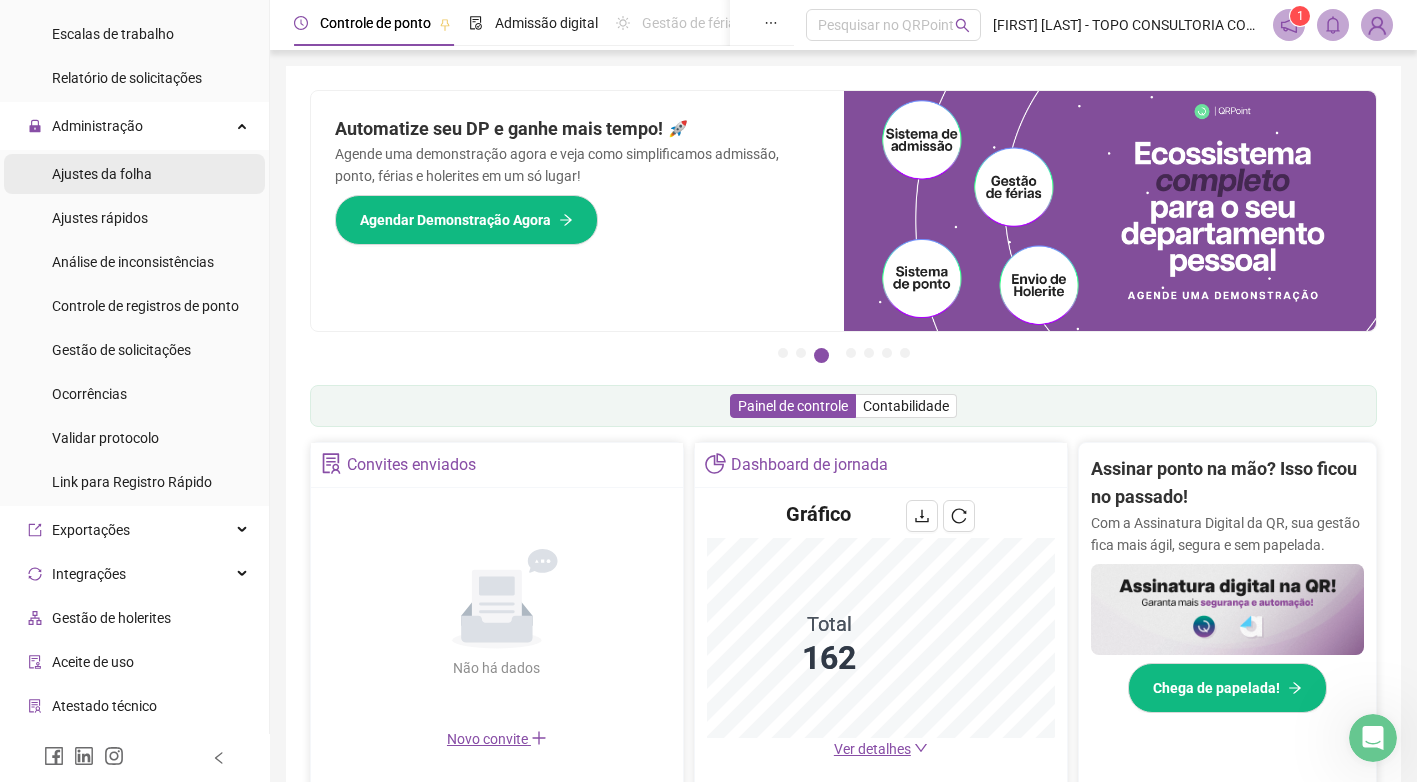click on "Ajustes da folha" at bounding box center [102, 174] 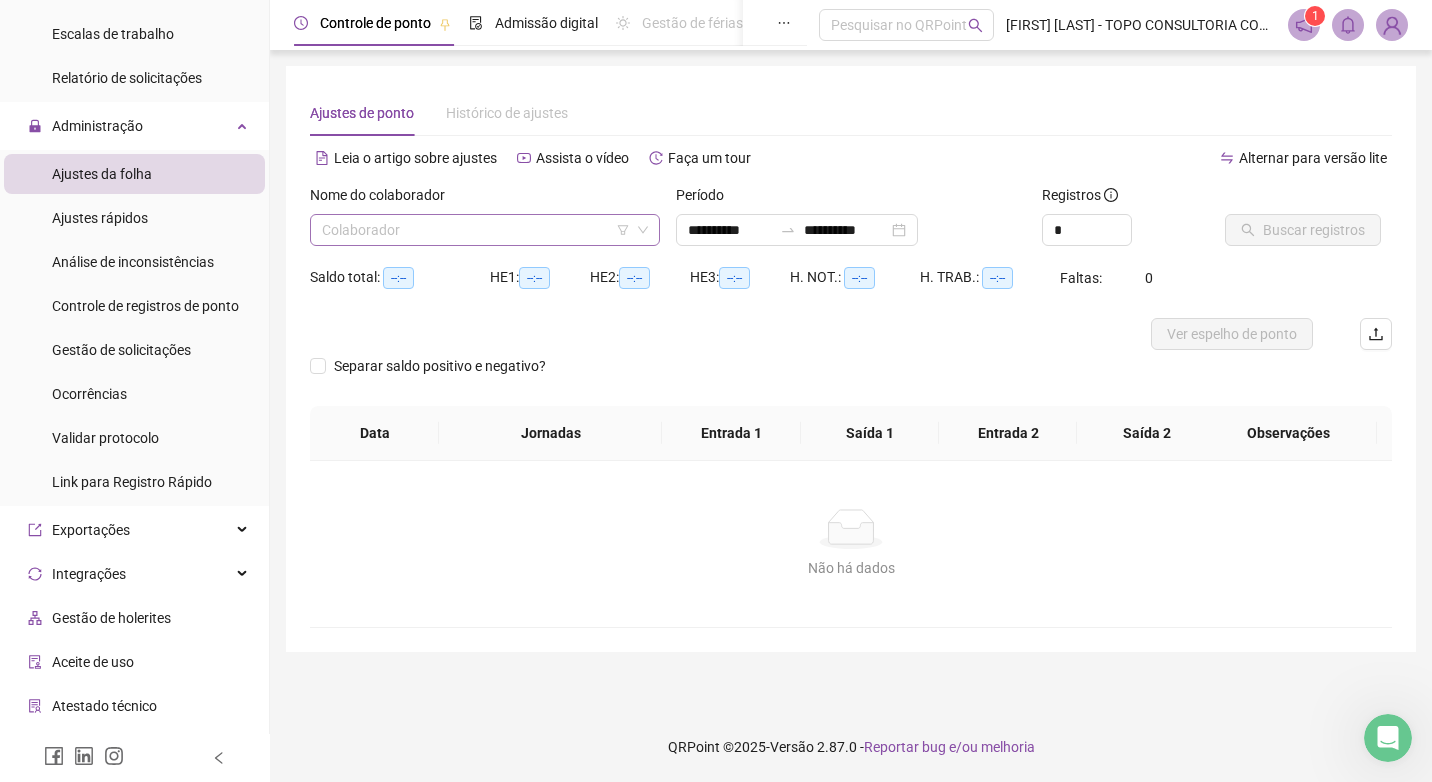 click at bounding box center (479, 230) 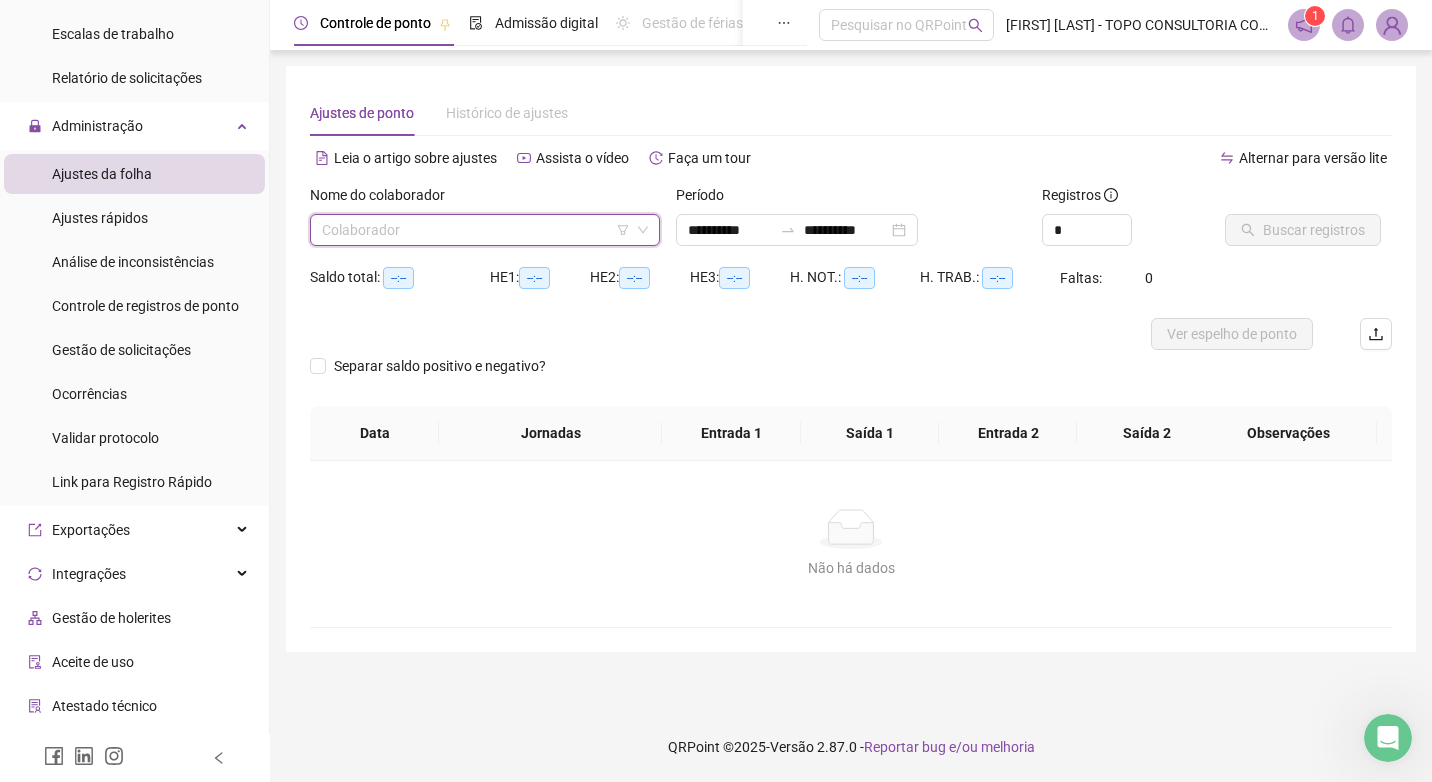 click on "Nome do colaborador" at bounding box center (485, 199) 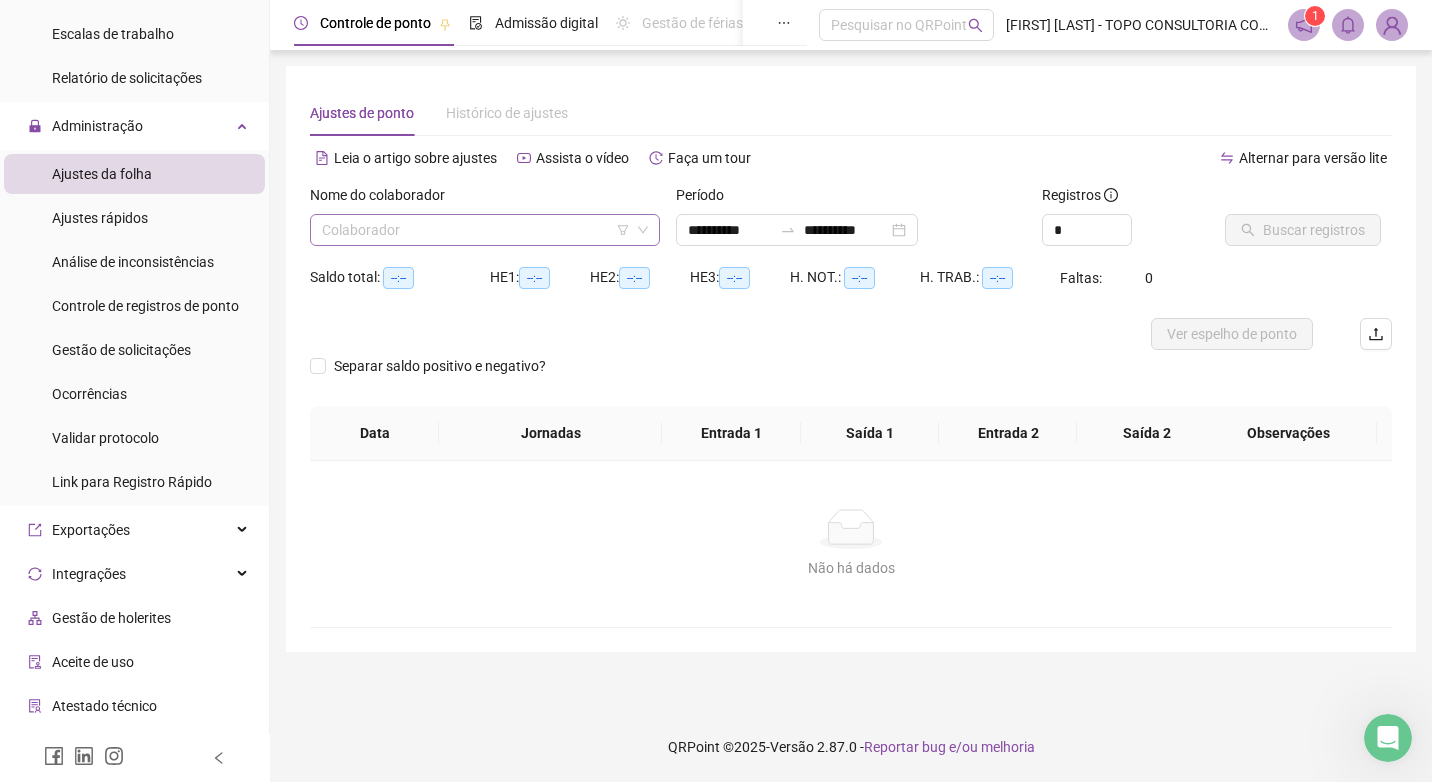 click at bounding box center [479, 230] 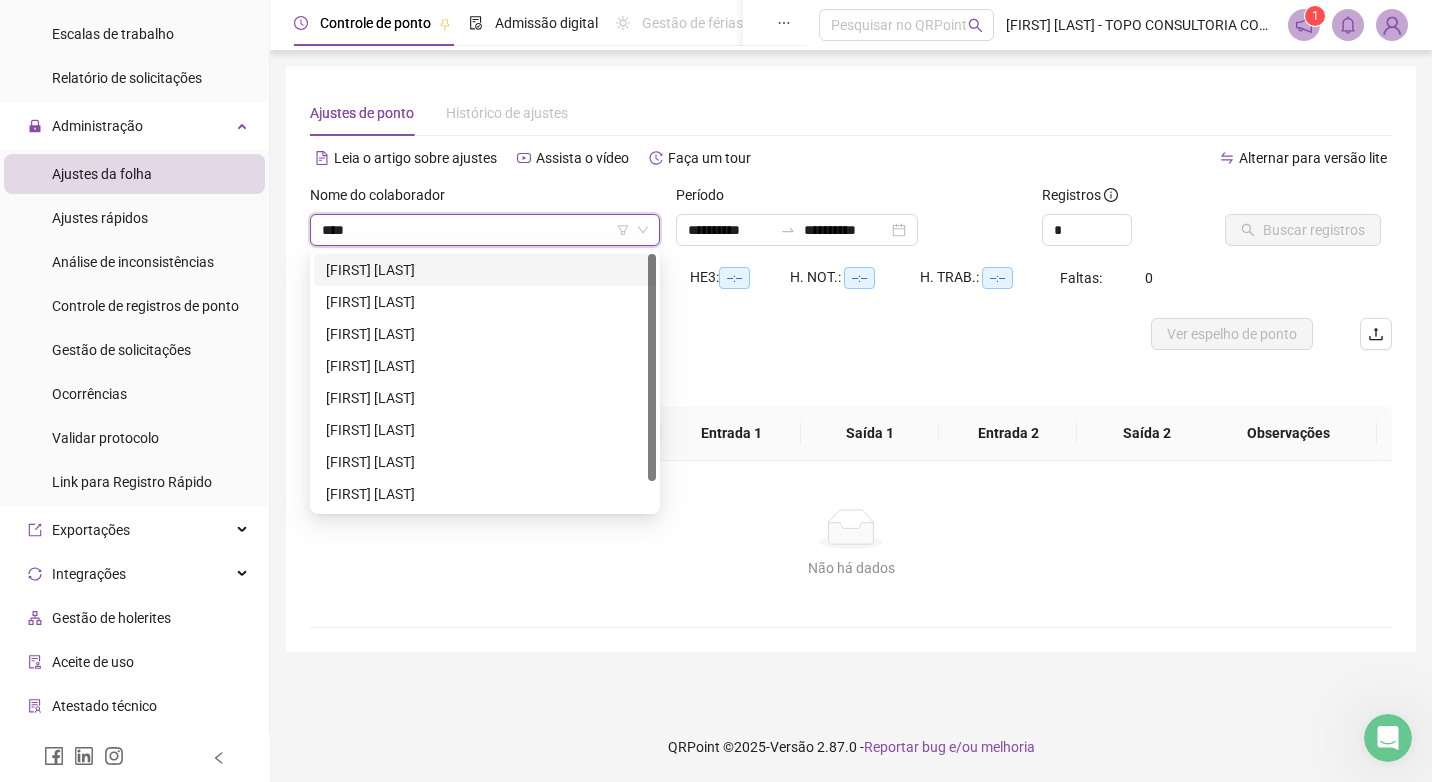 type on "*****" 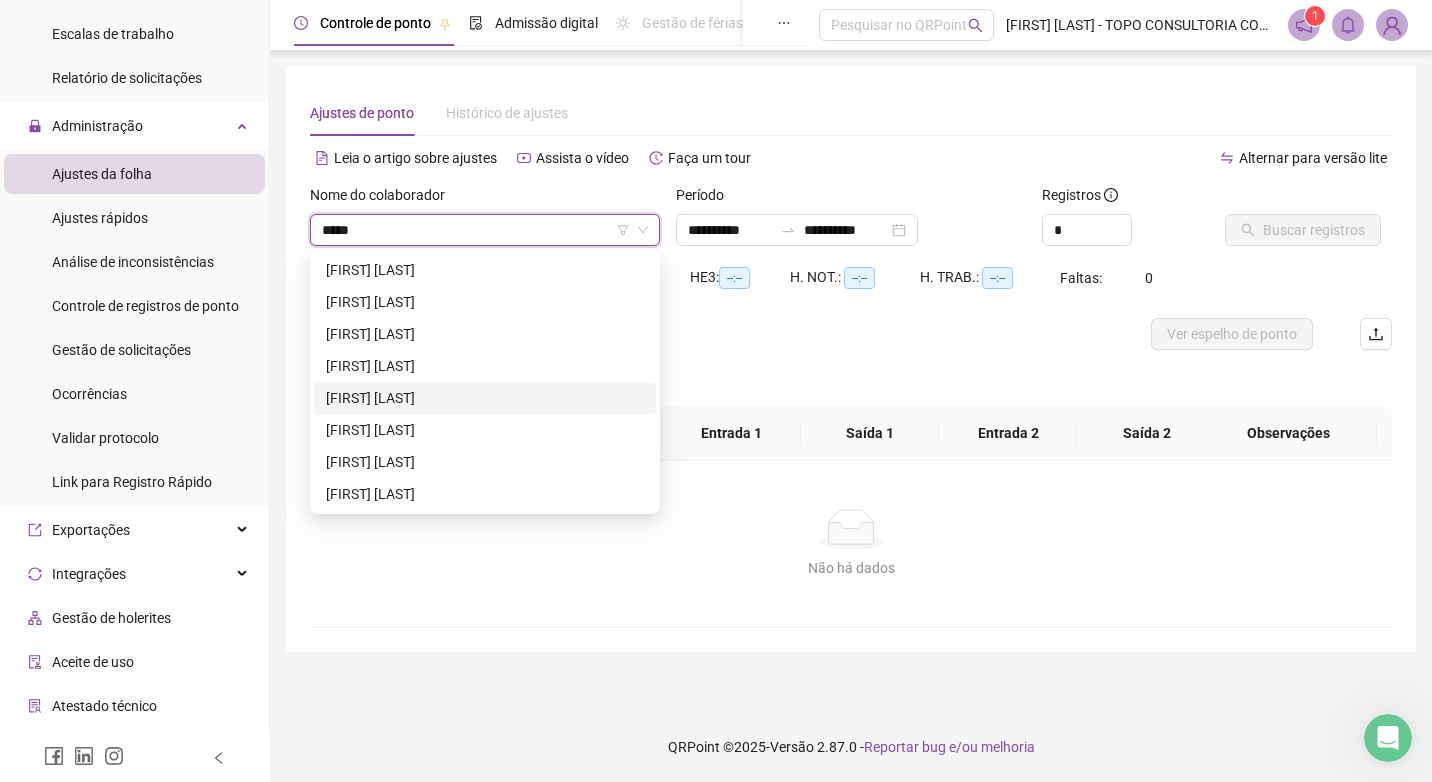 click on "[FIRST] [LAST]" at bounding box center (485, 398) 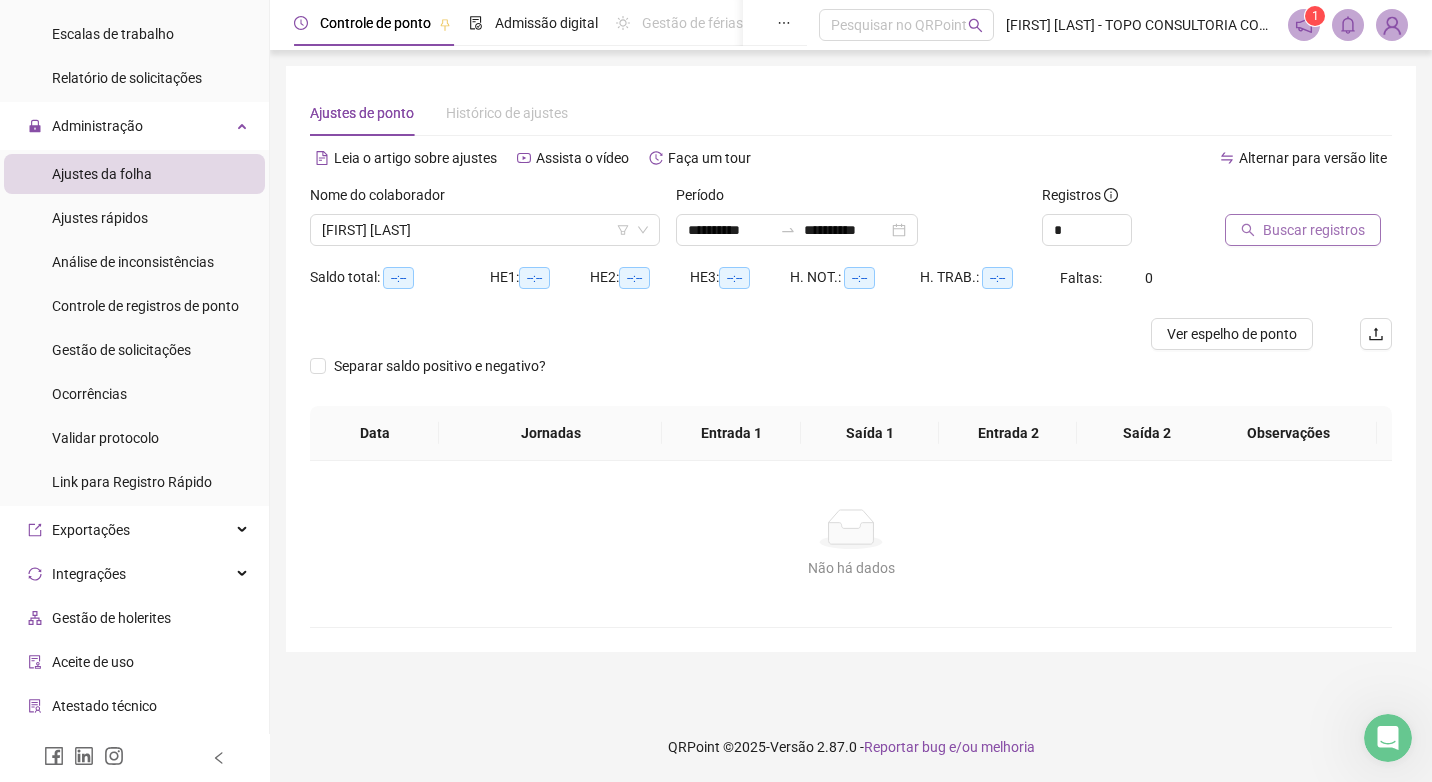 click on "Buscar registros" at bounding box center [1314, 230] 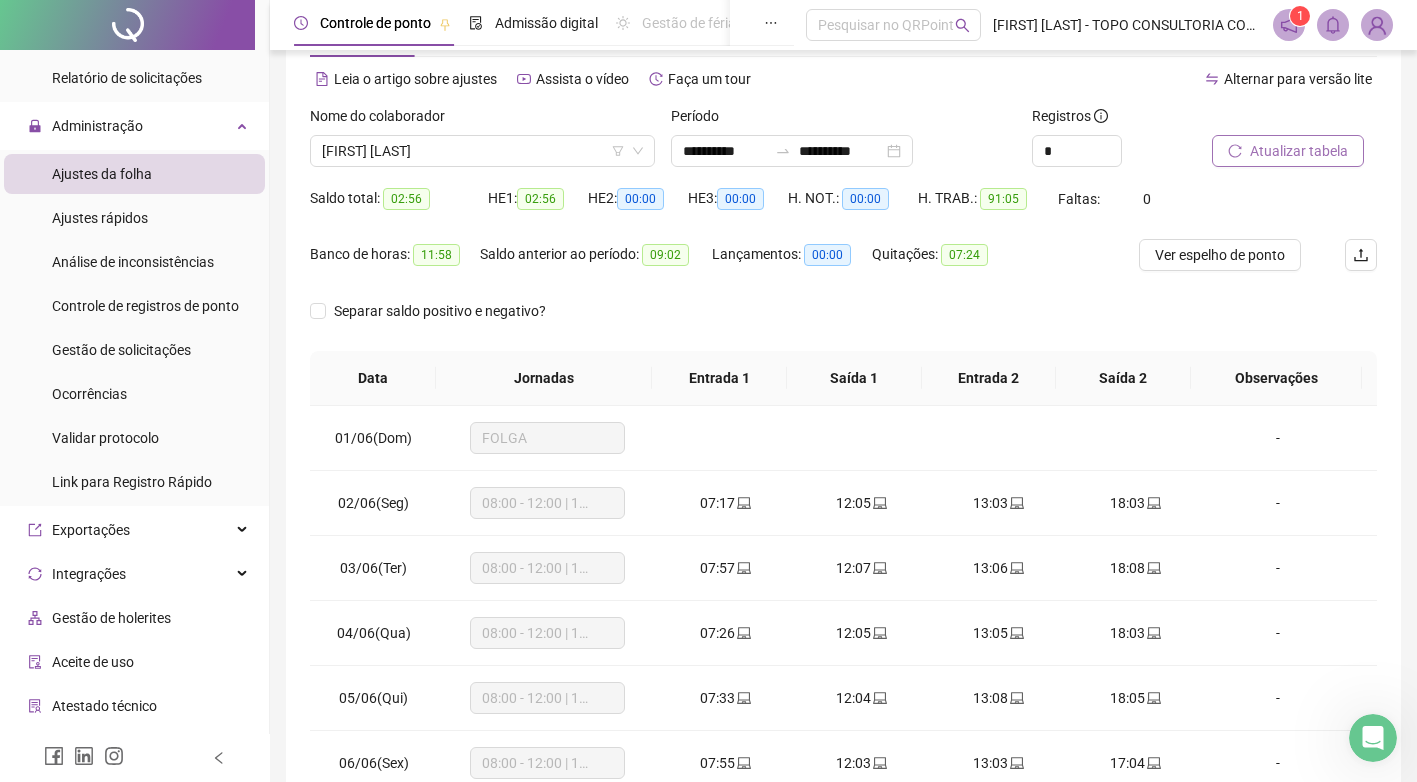 scroll, scrollTop: 240, scrollLeft: 0, axis: vertical 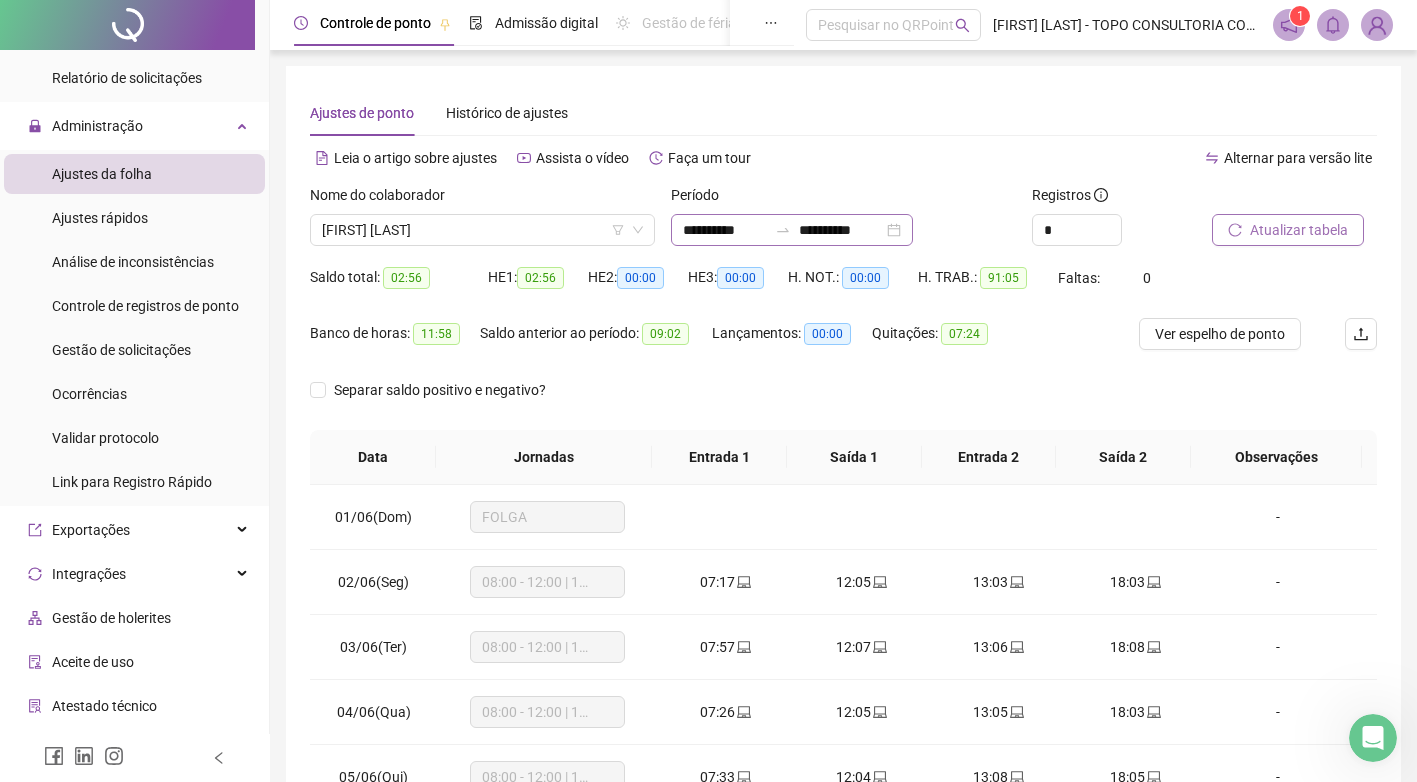 click on "**********" at bounding box center (792, 230) 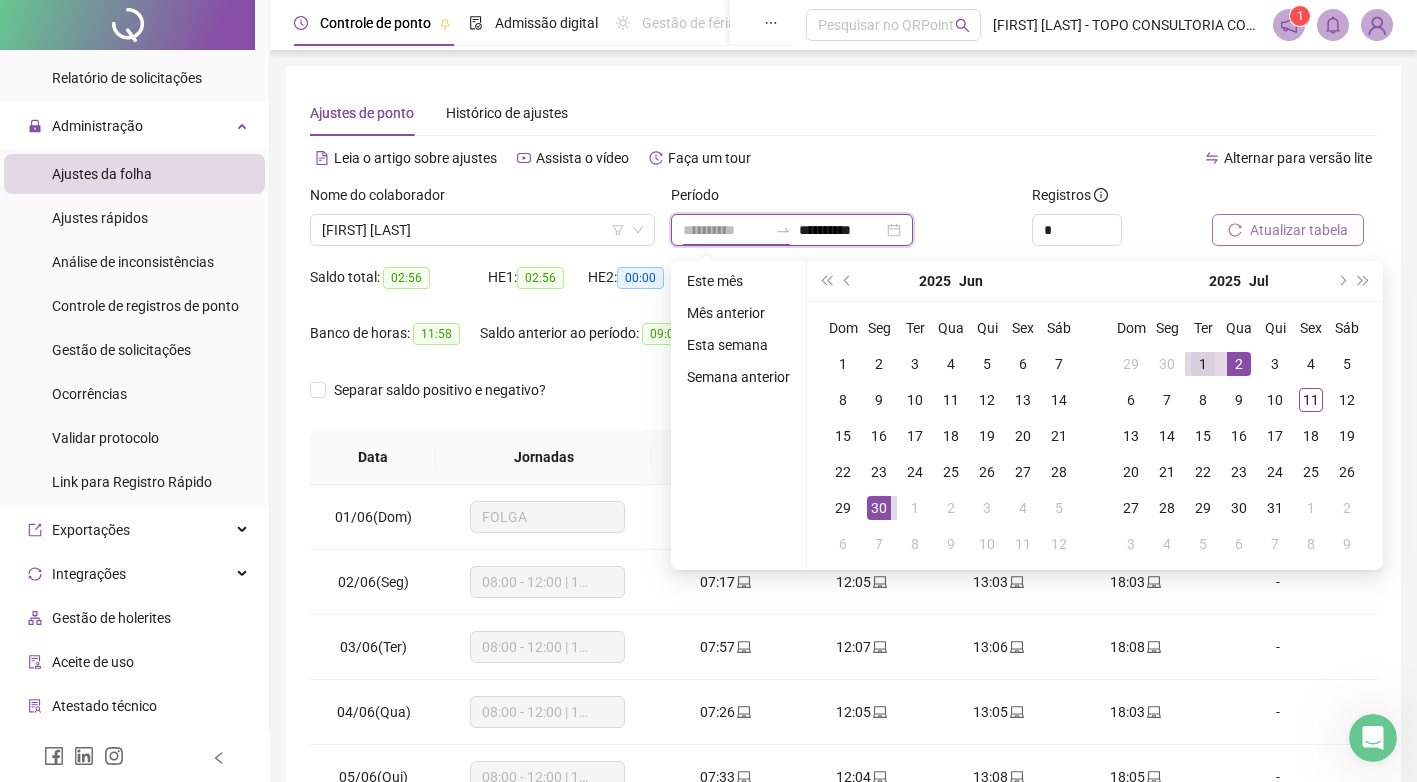 type on "**********" 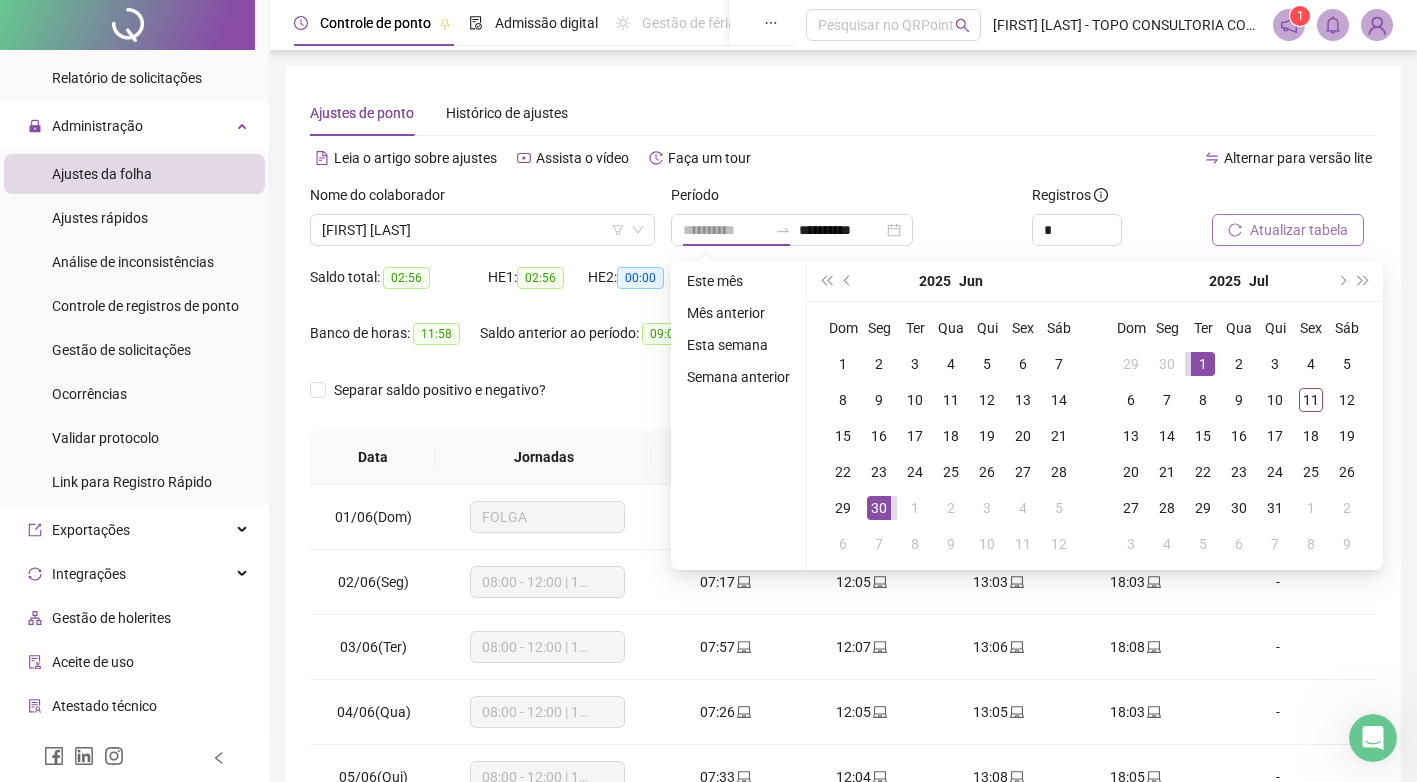 click on "1" at bounding box center [1203, 364] 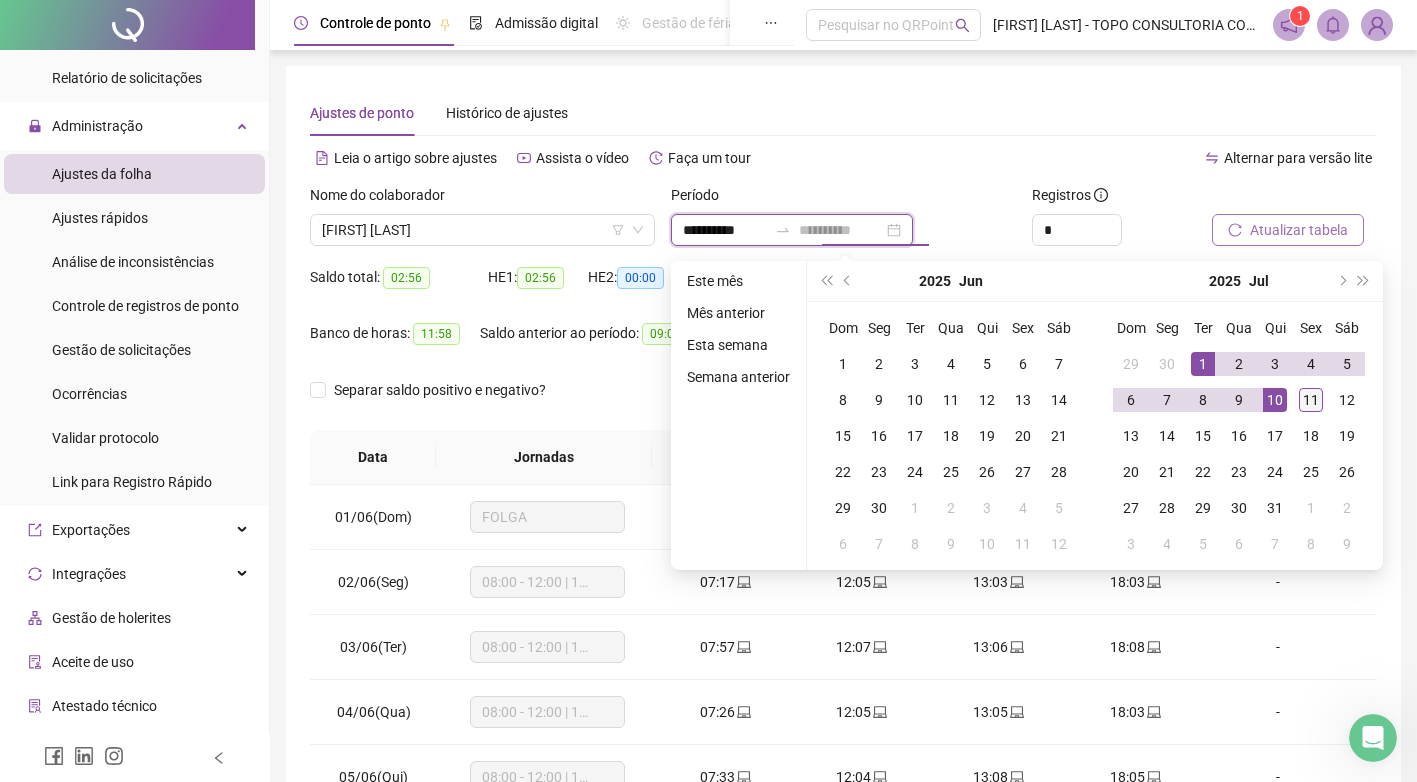 type on "**********" 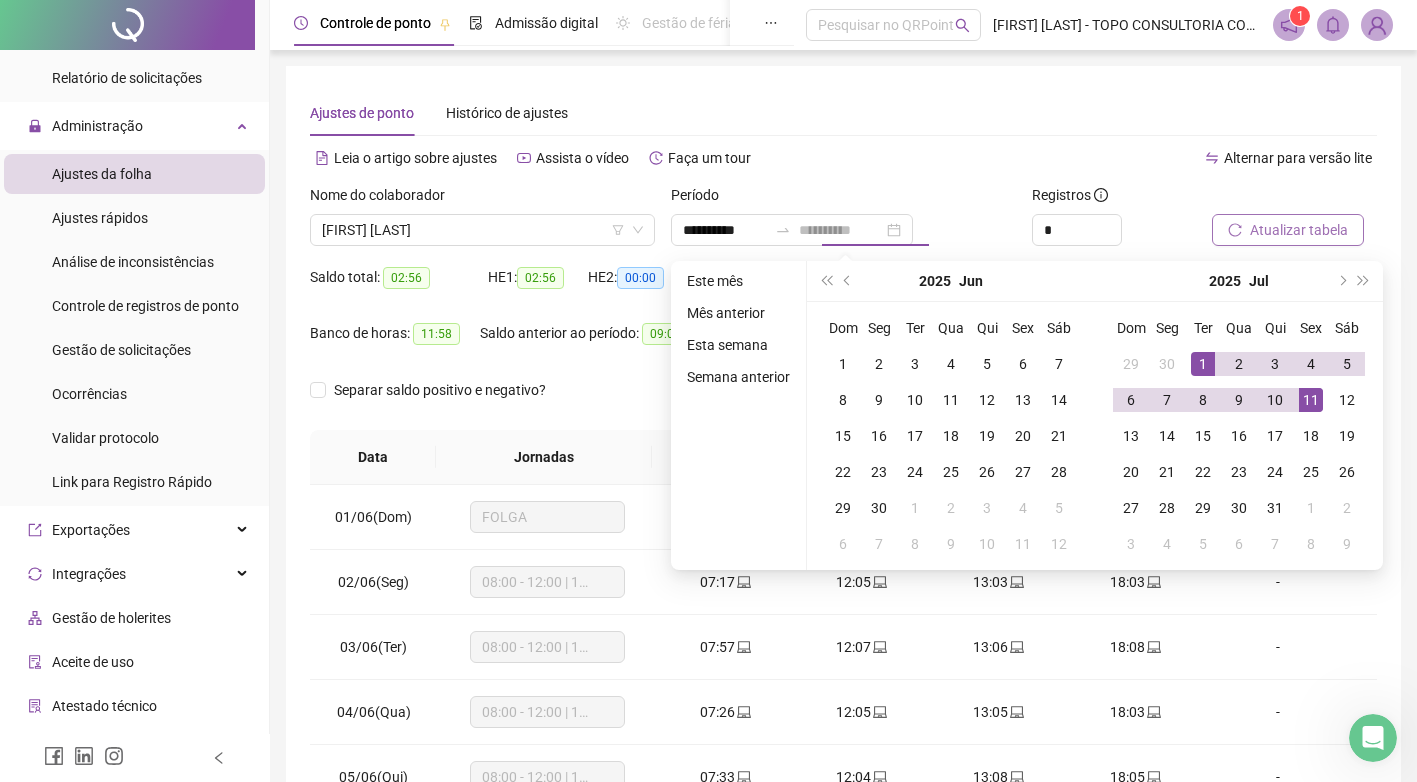 click on "11" at bounding box center [1311, 400] 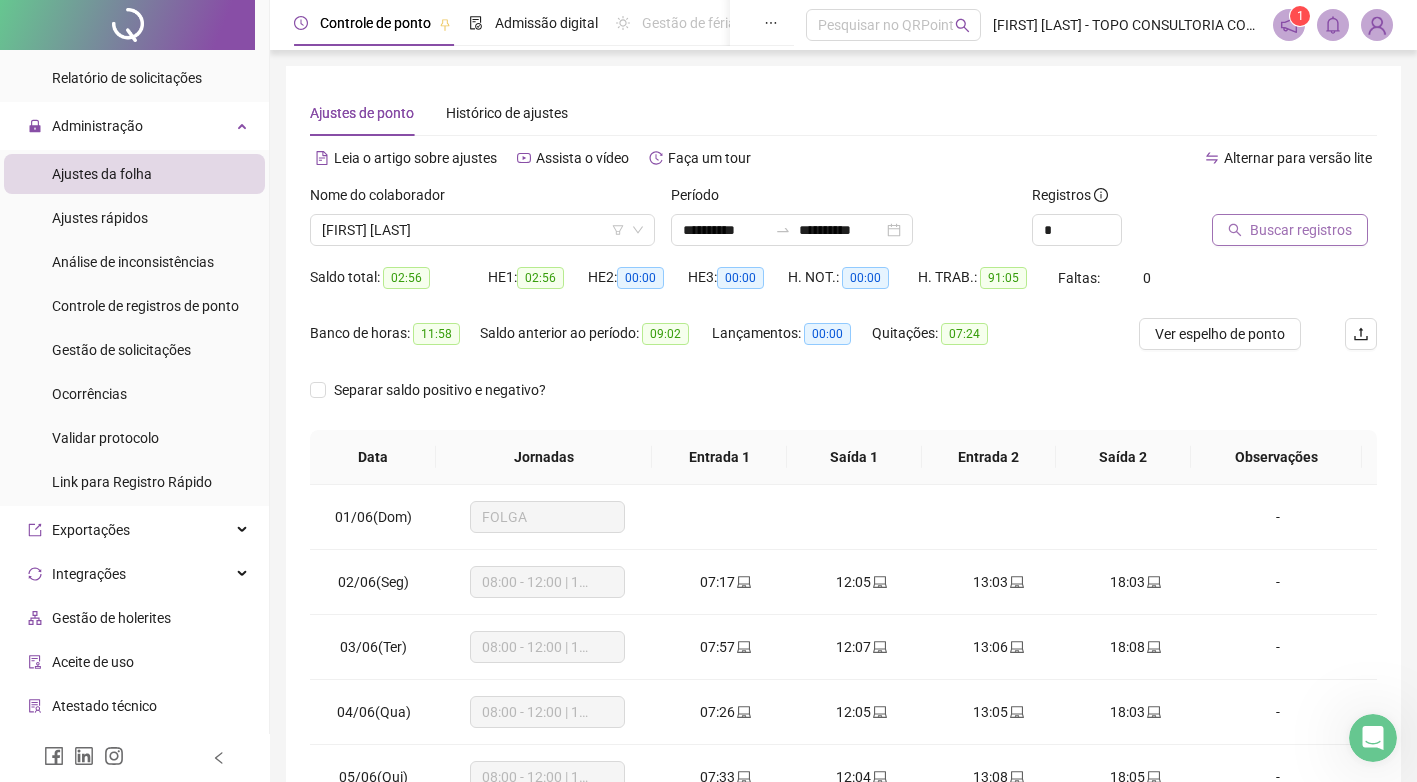 click on "Buscar registros" at bounding box center (1290, 230) 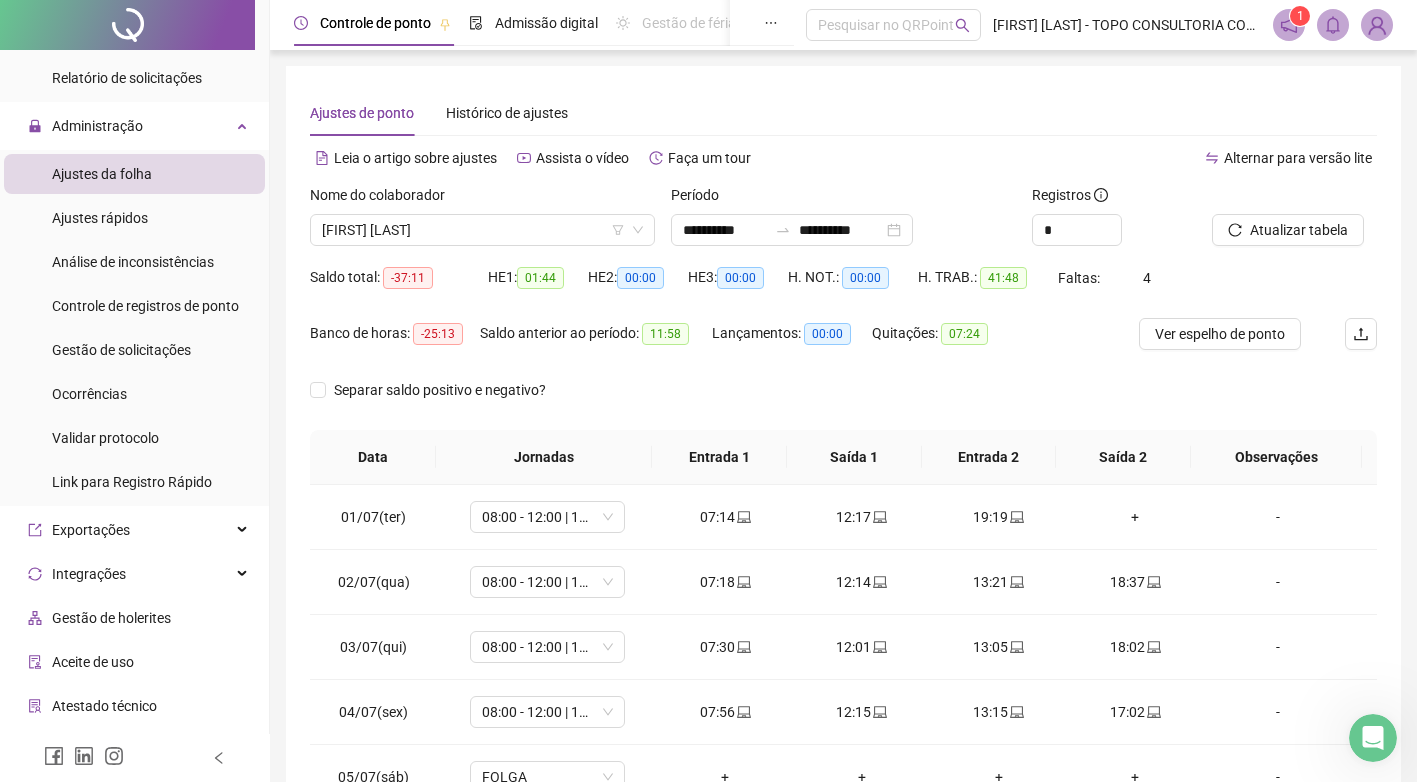 scroll, scrollTop: 240, scrollLeft: 0, axis: vertical 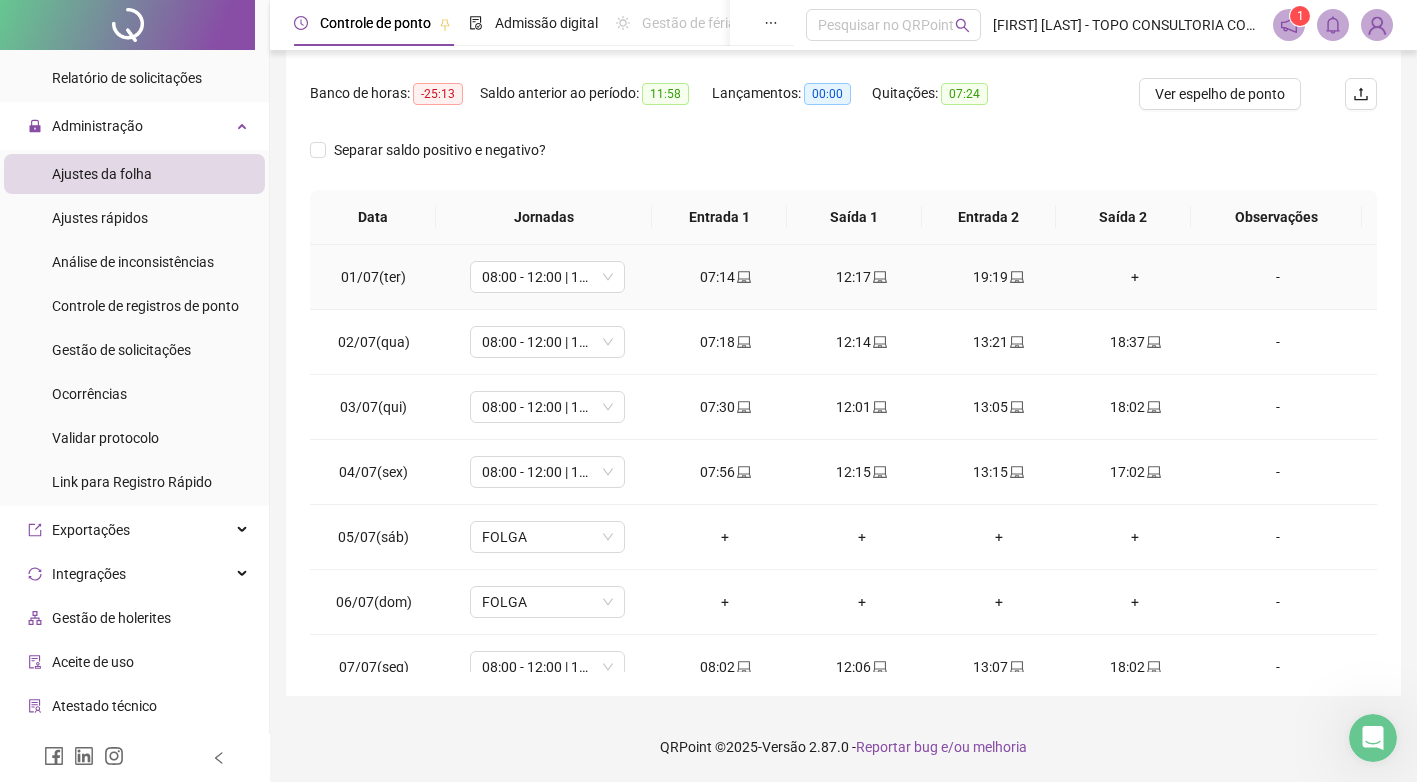 click on "+" at bounding box center (1135, 277) 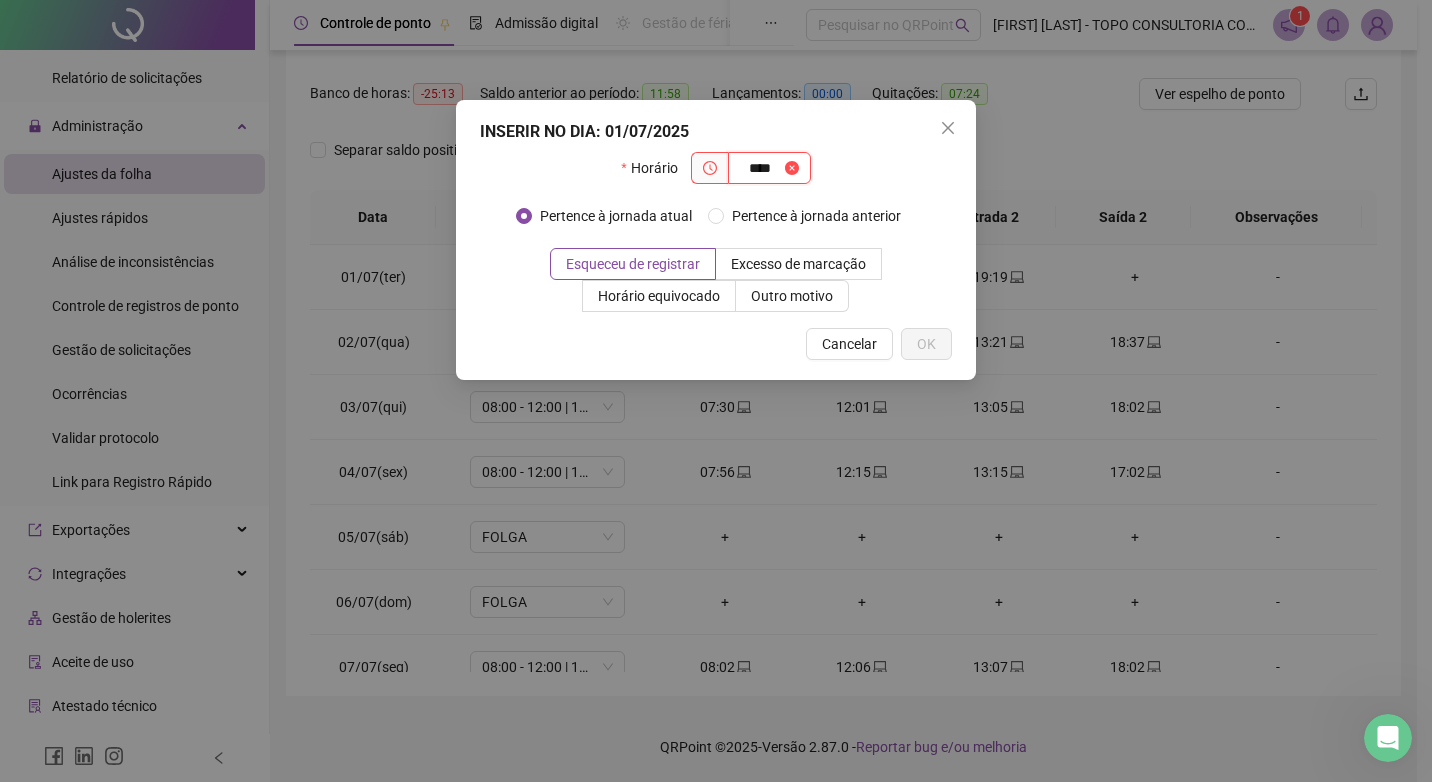 type on "****" 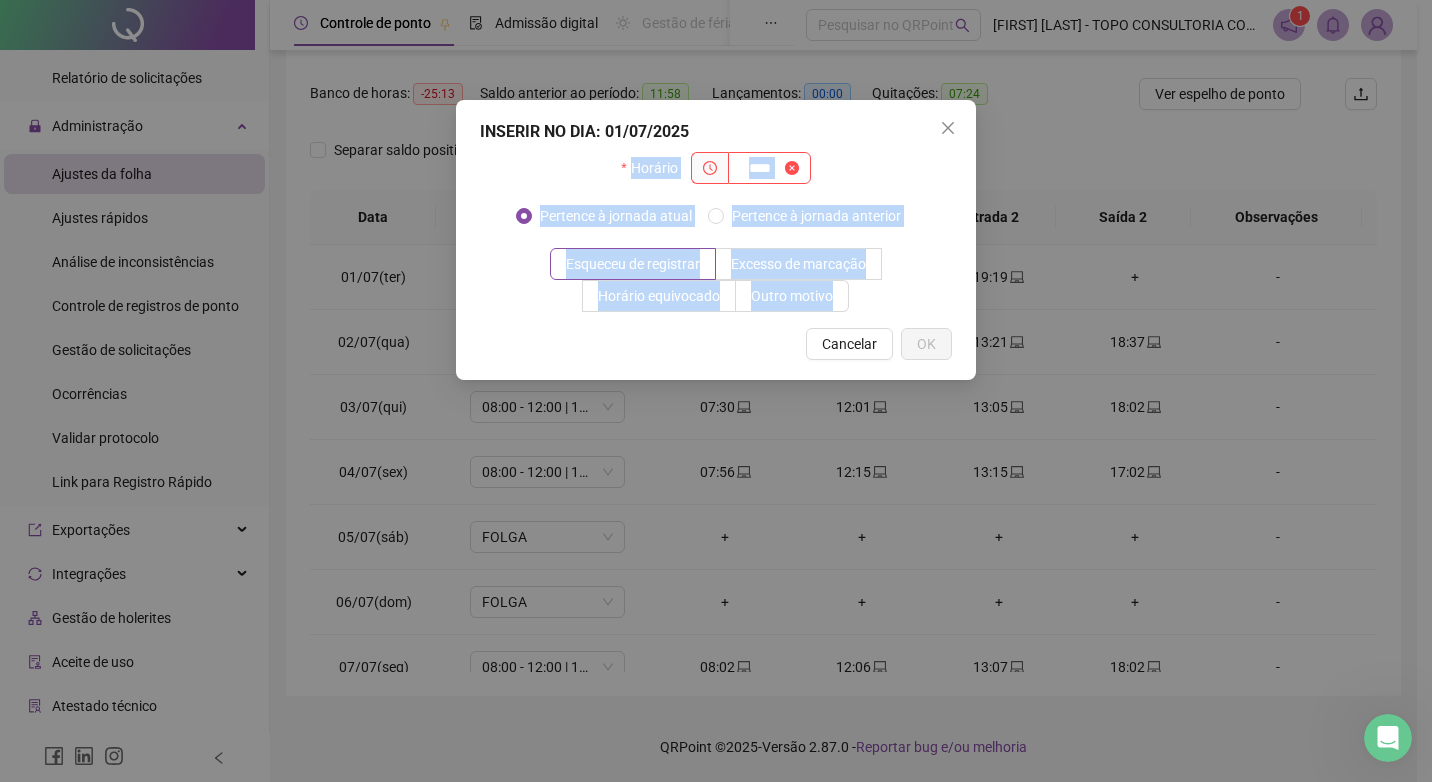 drag, startPoint x: 728, startPoint y: 116, endPoint x: 636, endPoint y: 352, distance: 253.29825 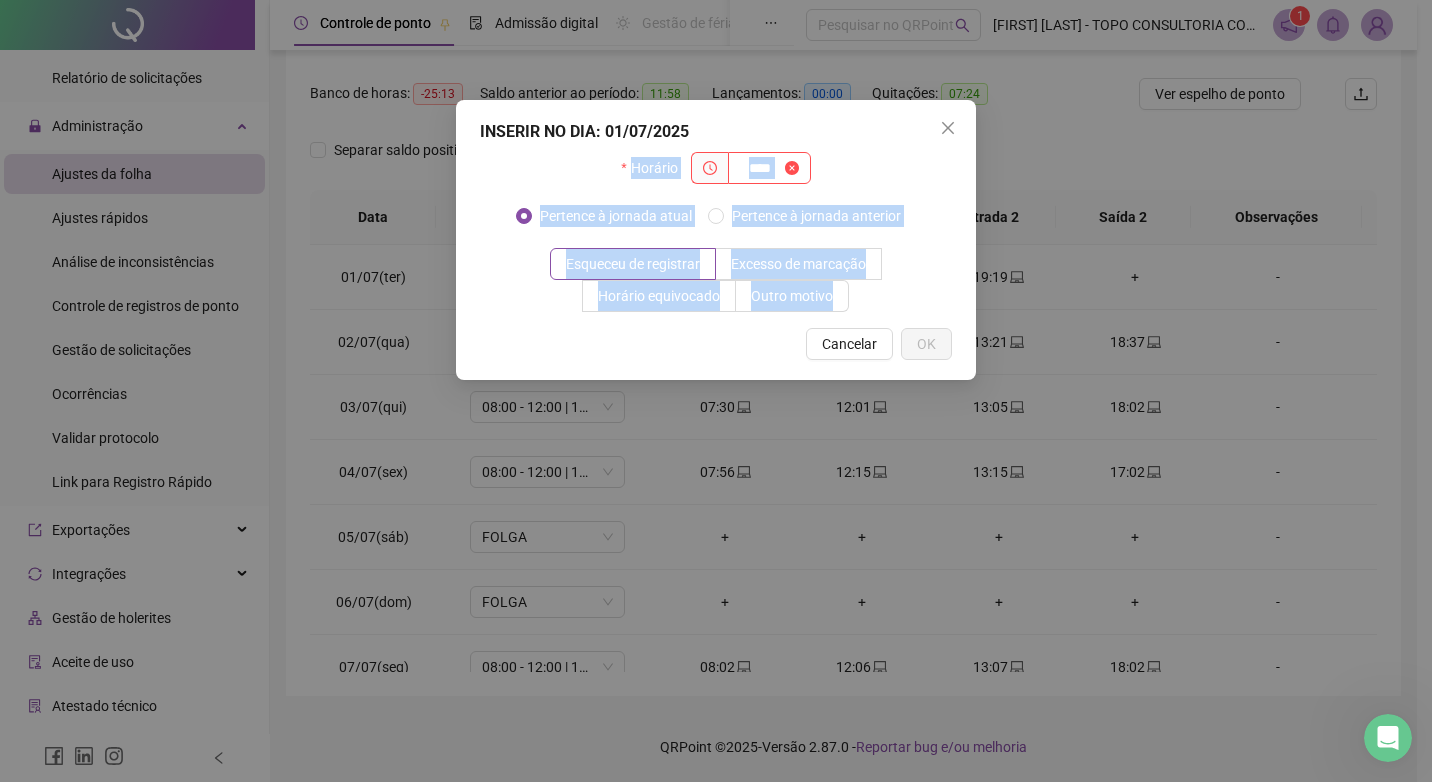 drag, startPoint x: 636, startPoint y: 352, endPoint x: 952, endPoint y: 133, distance: 384.46976 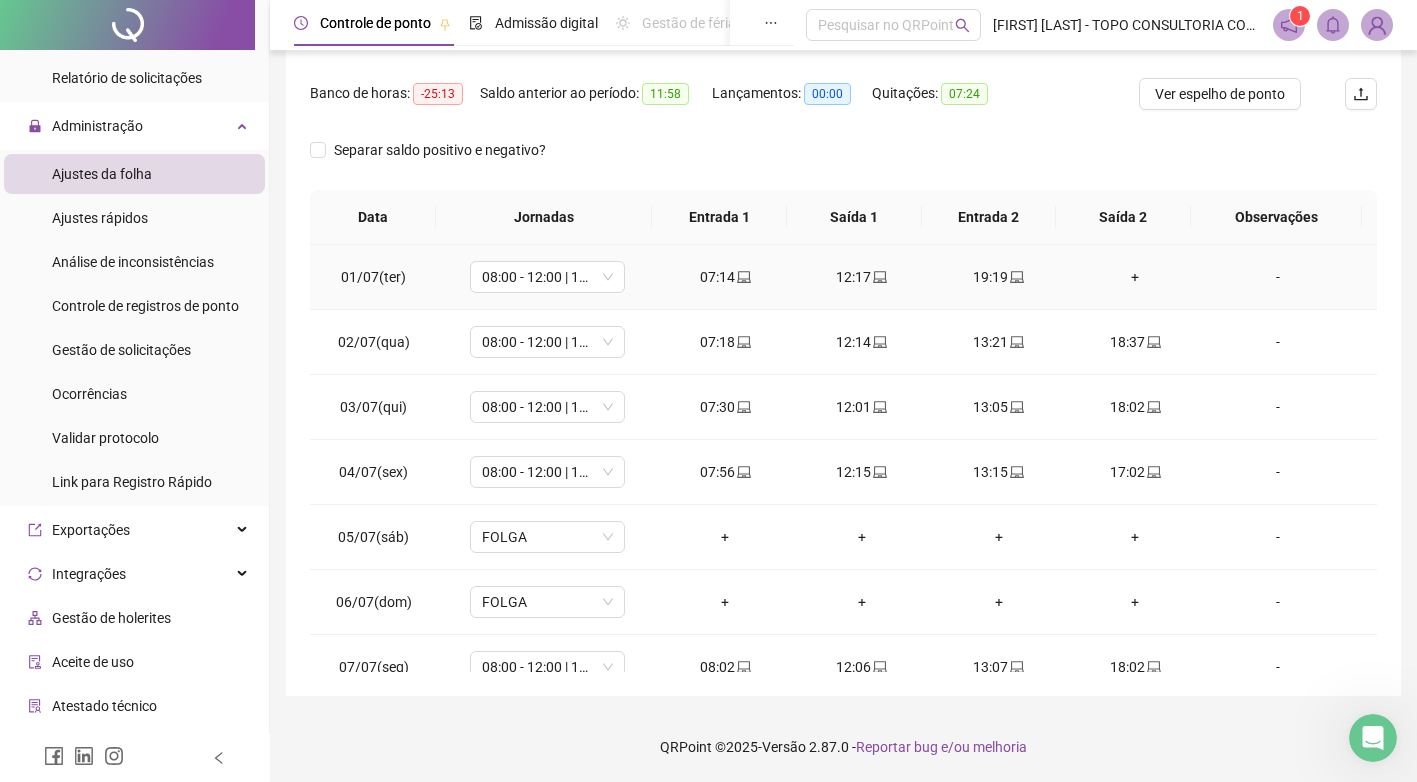 click on "+" at bounding box center [1135, 277] 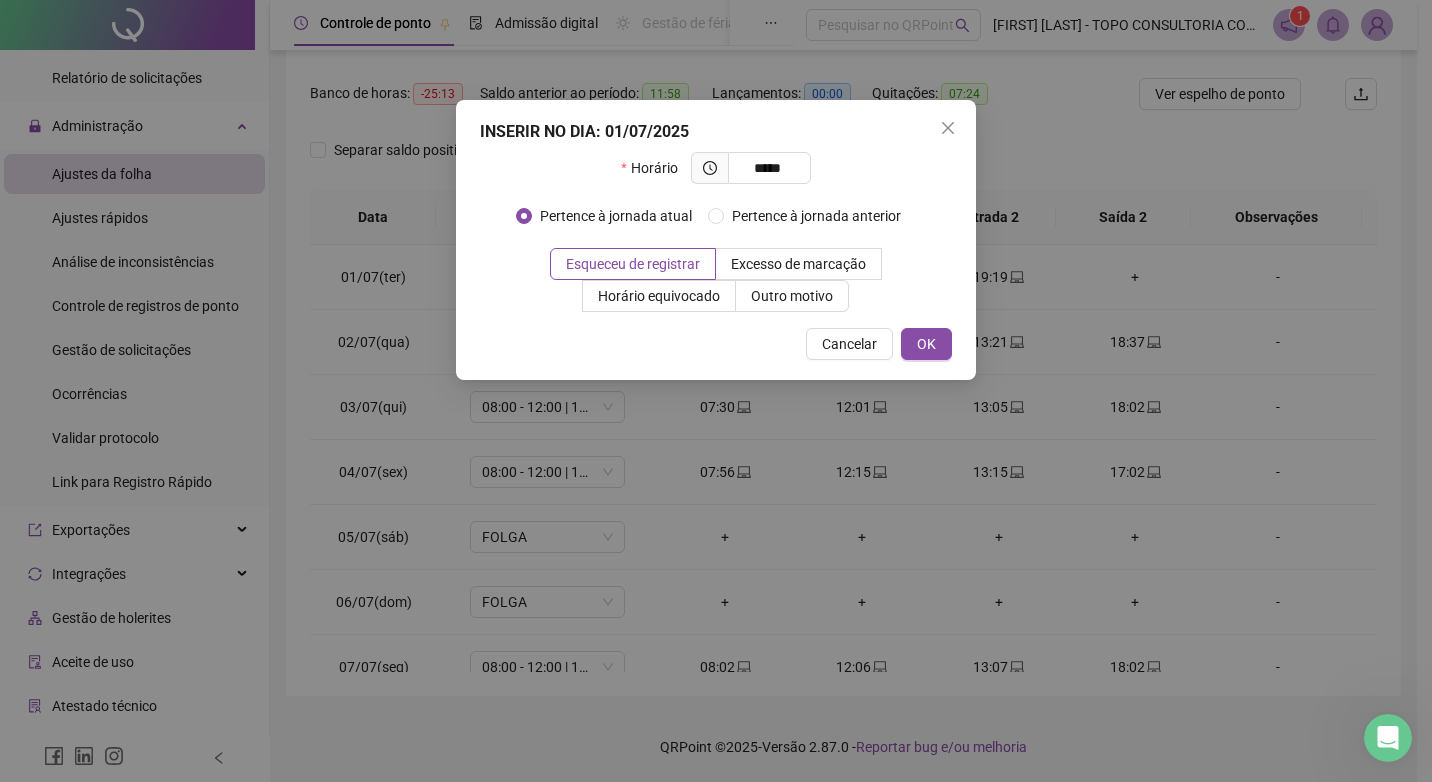 type on "*****" 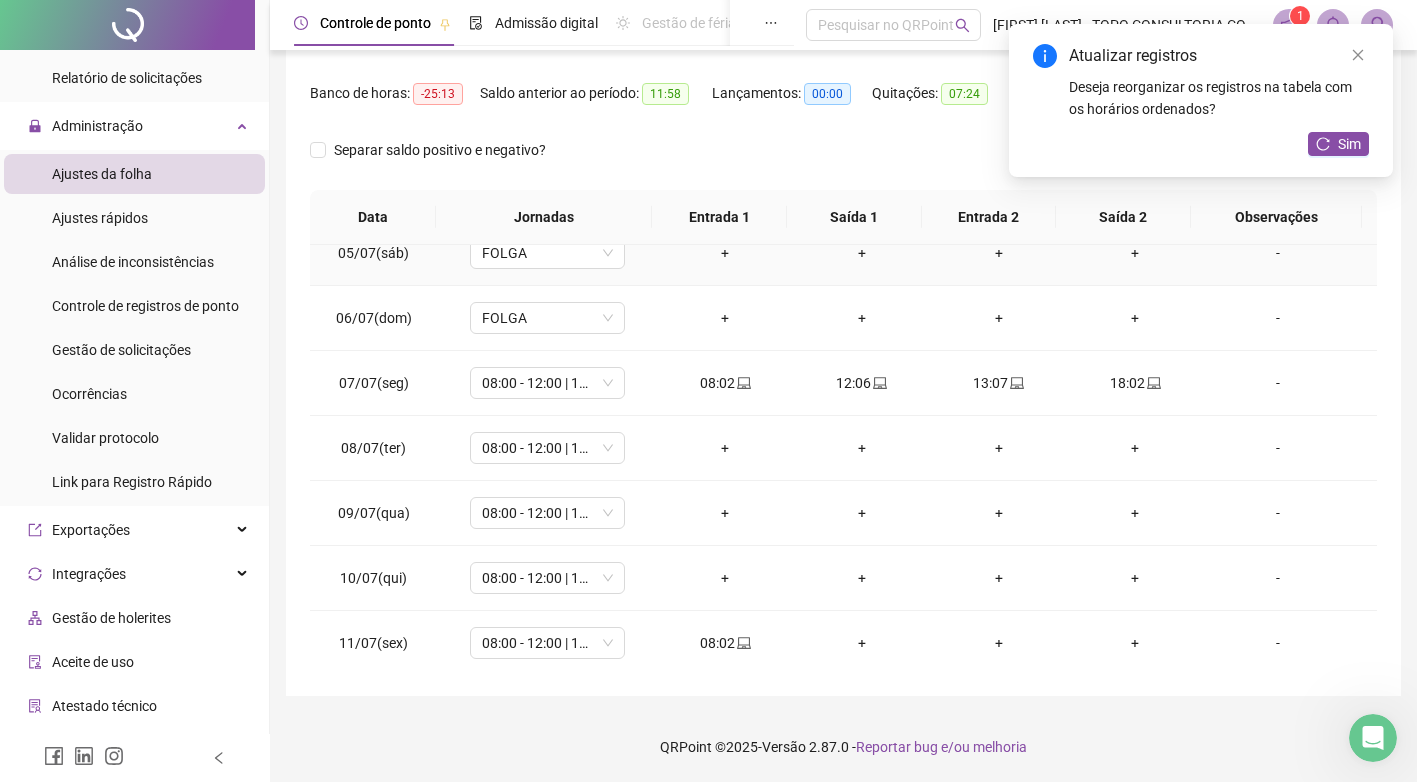 scroll, scrollTop: 288, scrollLeft: 0, axis: vertical 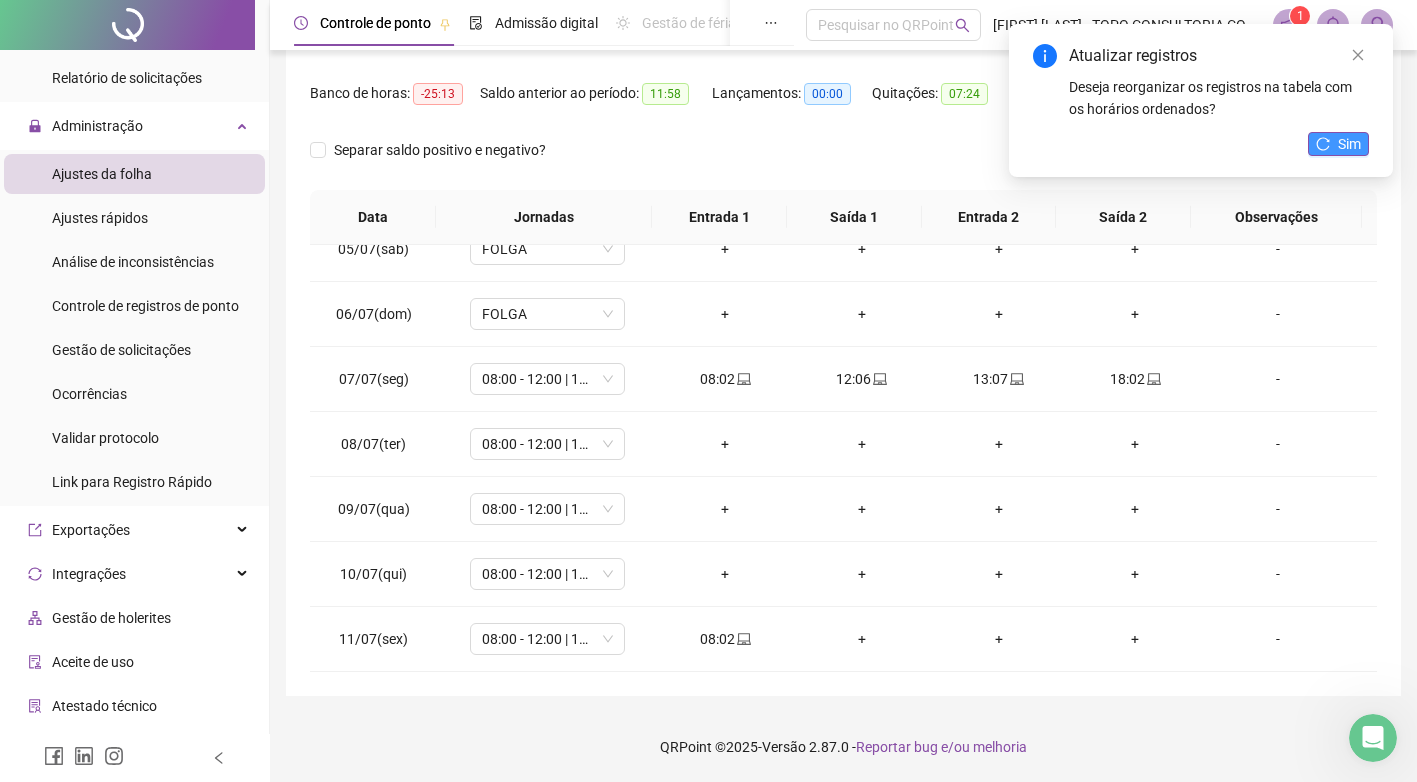 click 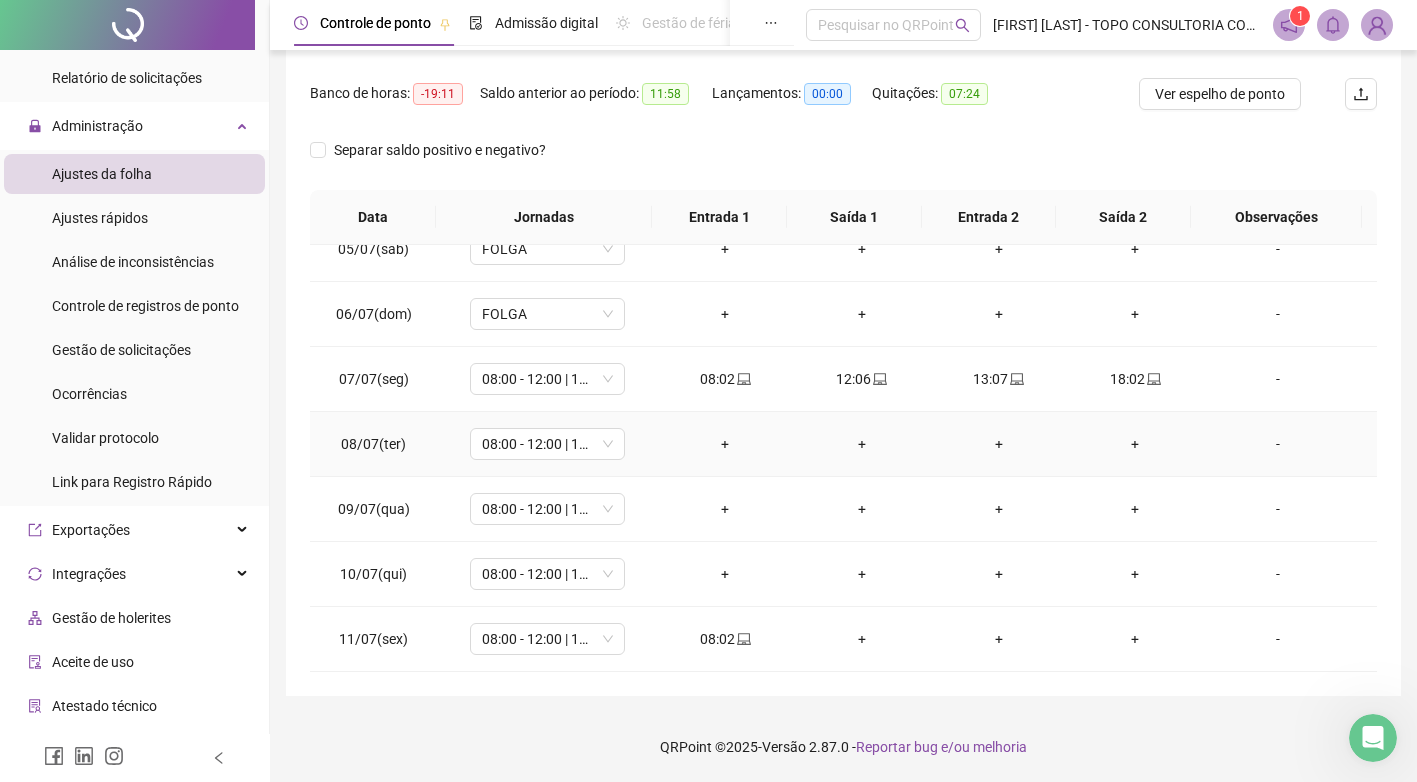 click on "+" at bounding box center (725, 444) 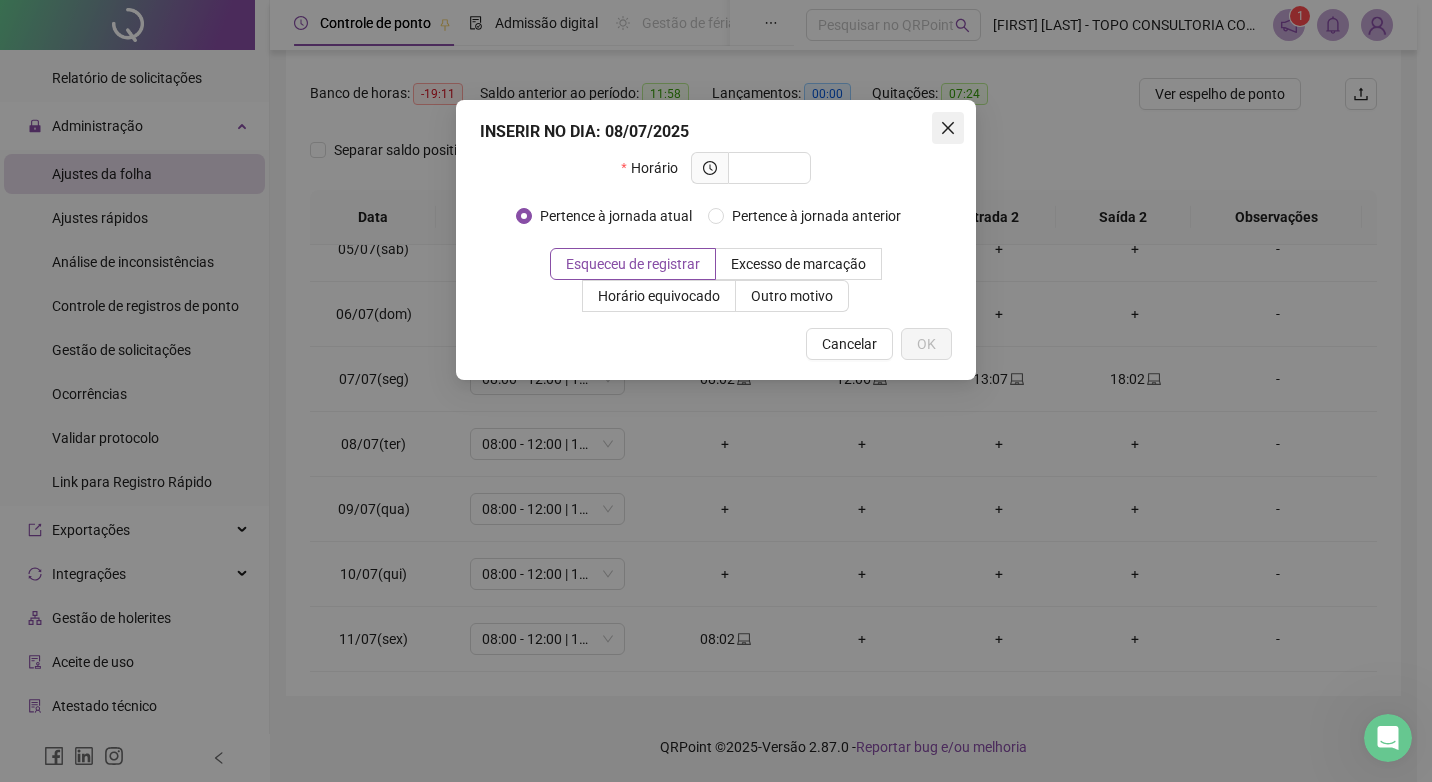 click 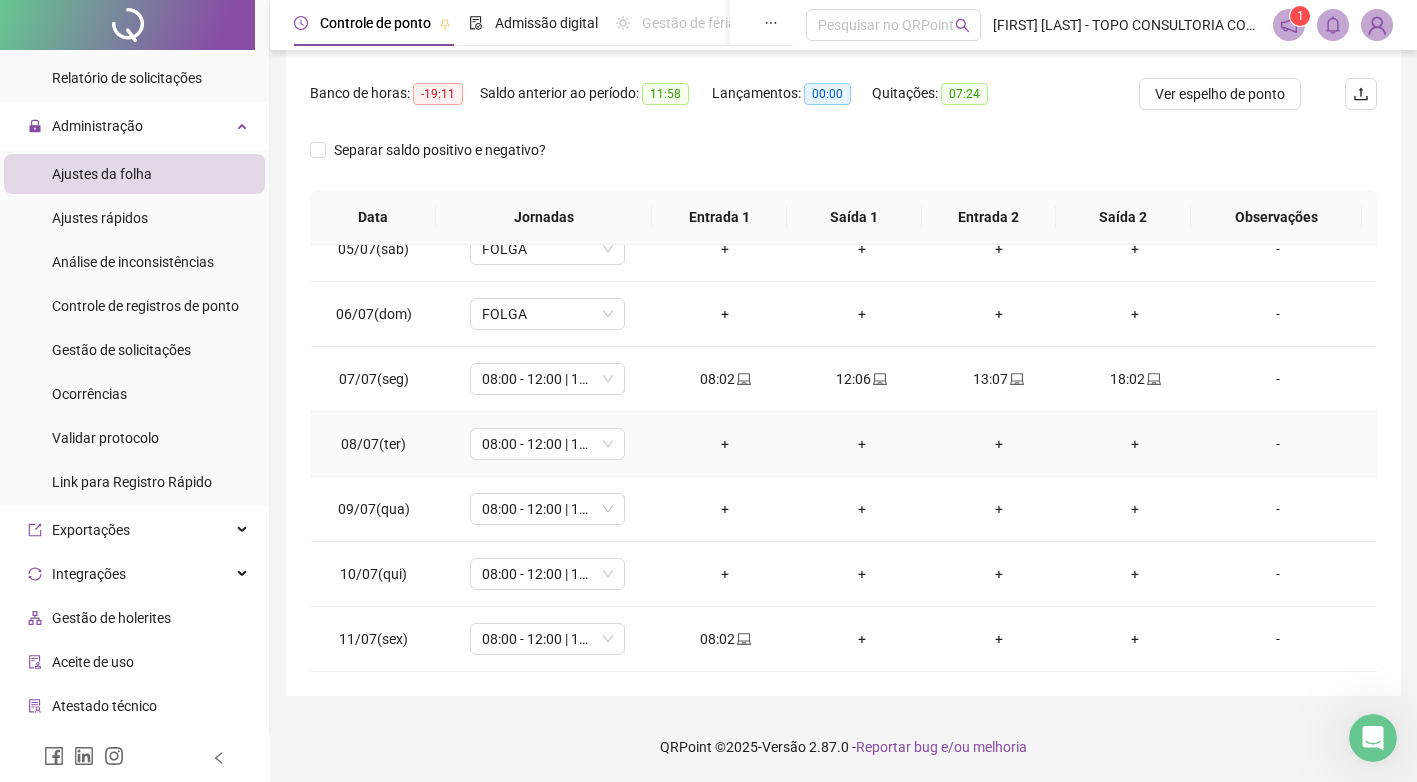 click on "-" at bounding box center (1278, 444) 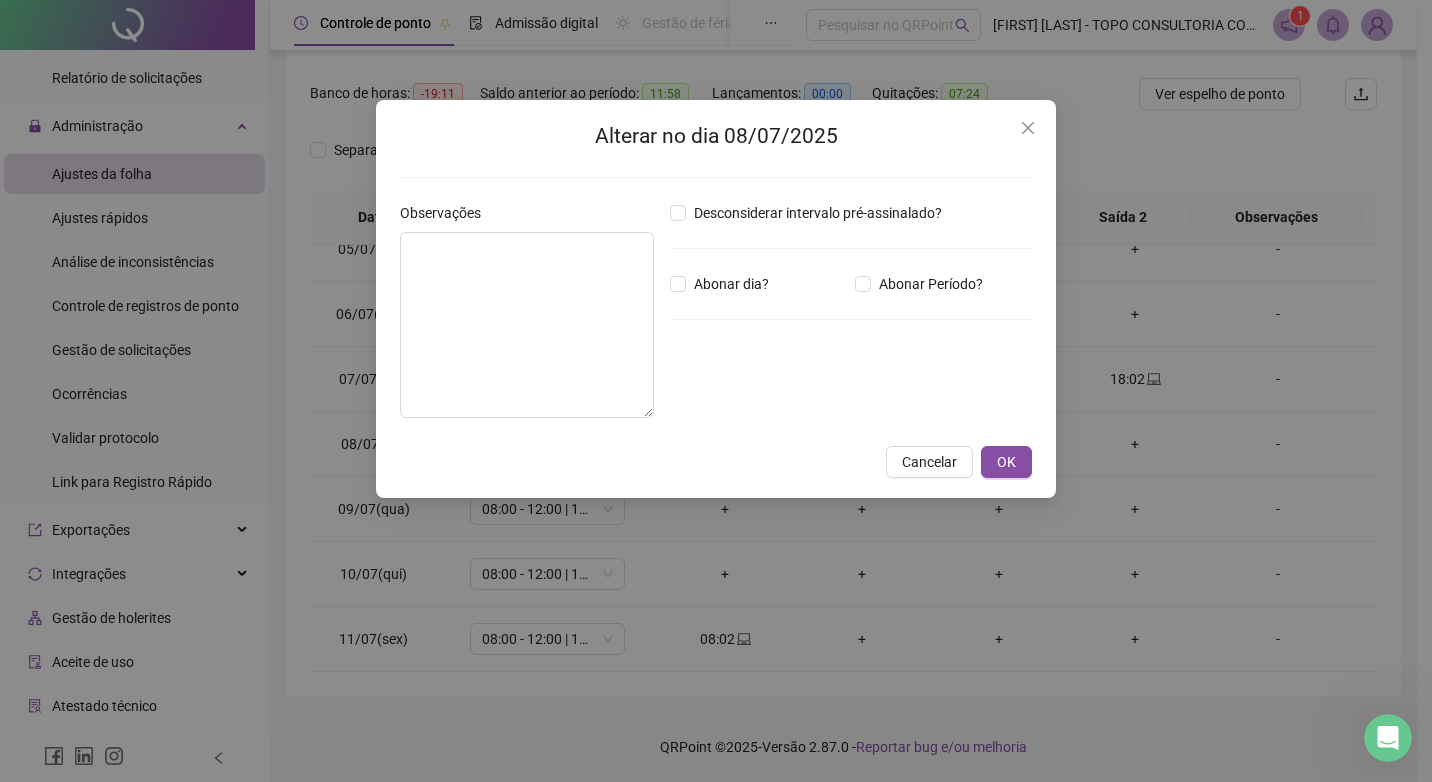 click on "Desconsiderar intervalo pré-assinalado? Abonar dia? Abonar Período? Horas a abonar ***** Aplicar regime de compensação" at bounding box center (851, 318) 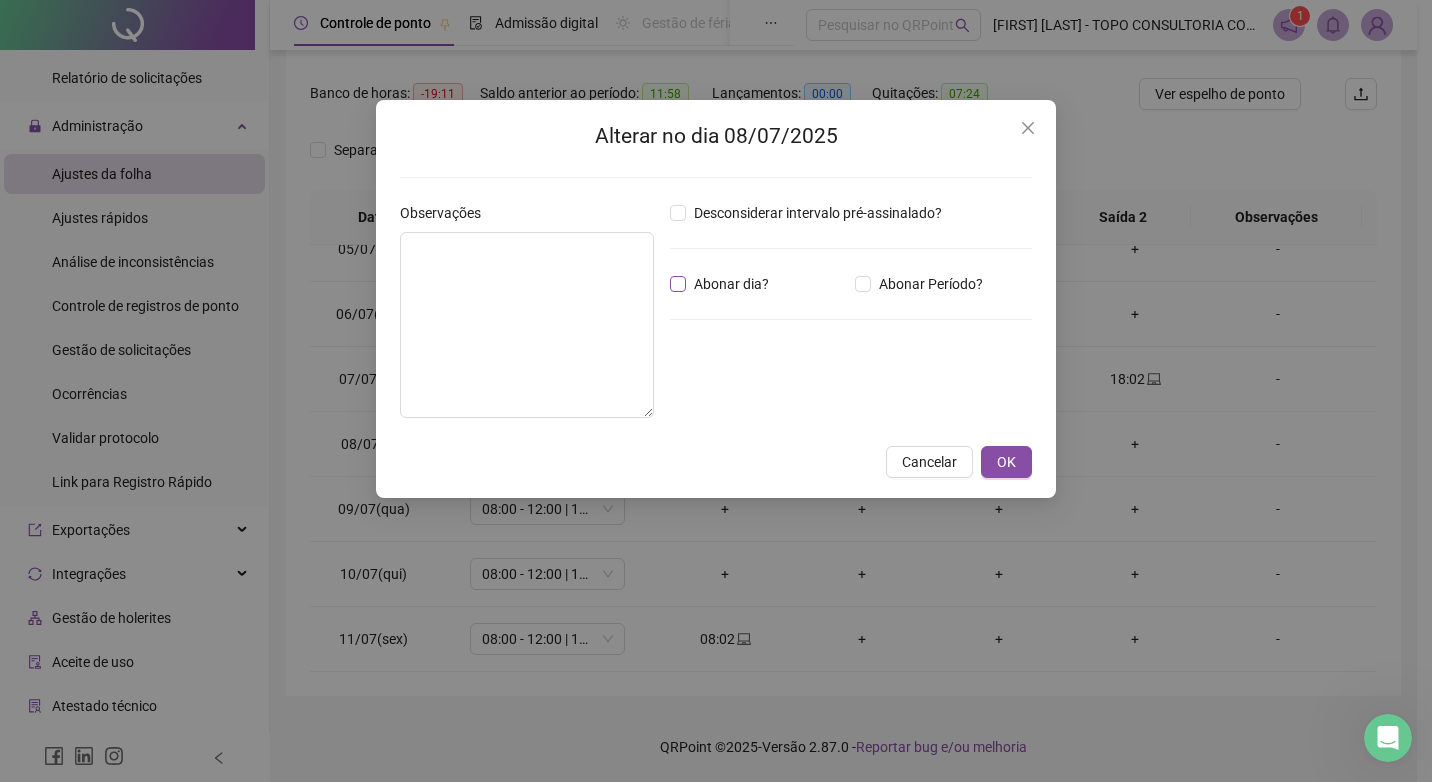 click on "Abonar dia?" at bounding box center [731, 284] 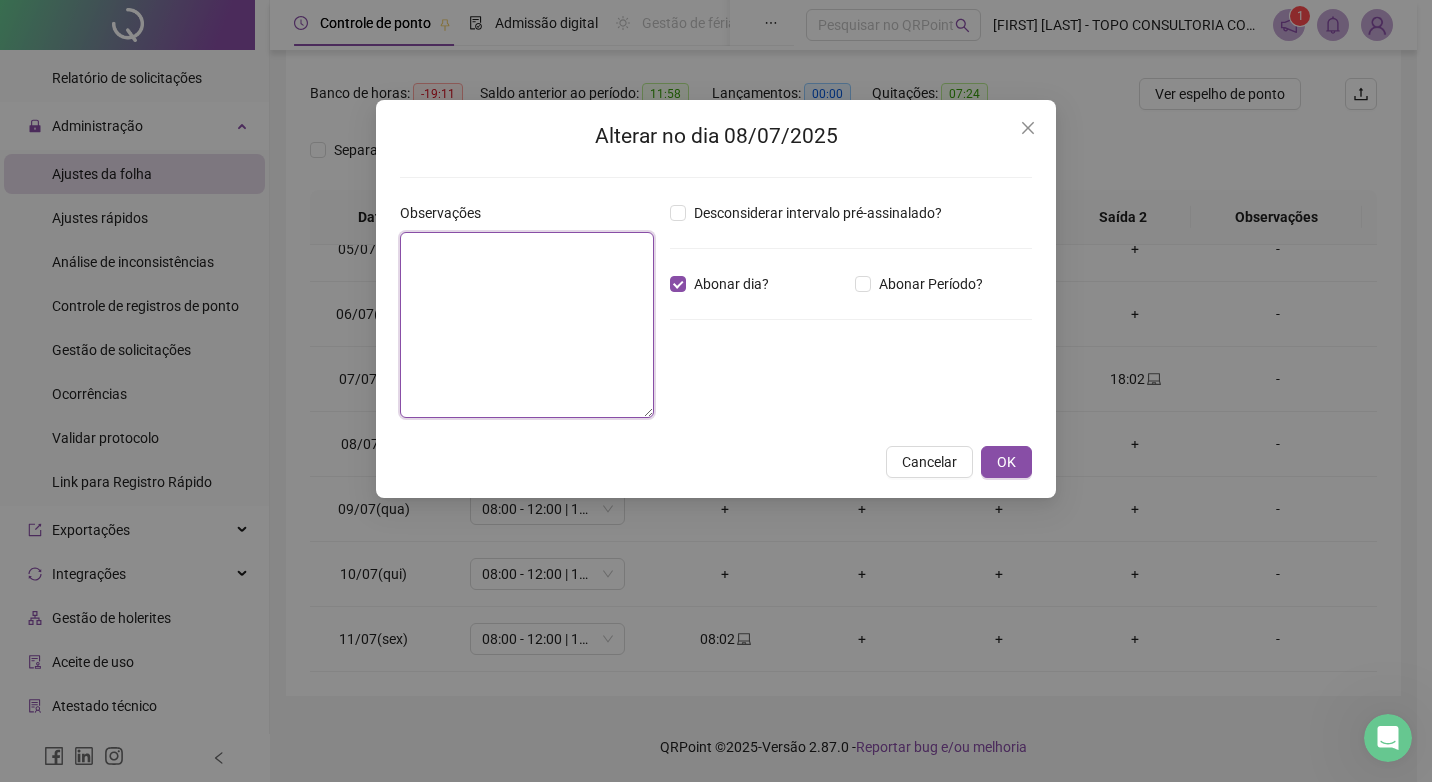 click at bounding box center [527, 325] 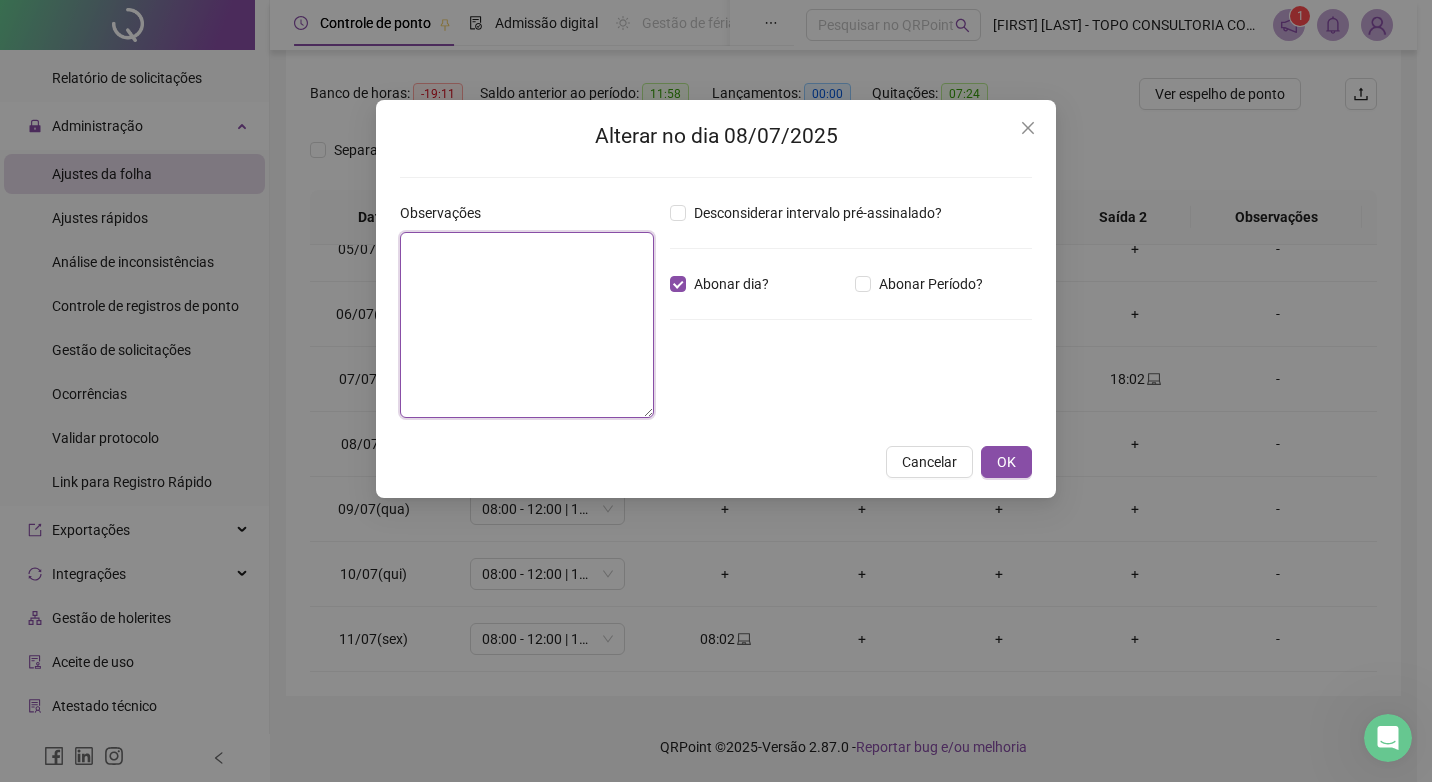 click at bounding box center (527, 325) 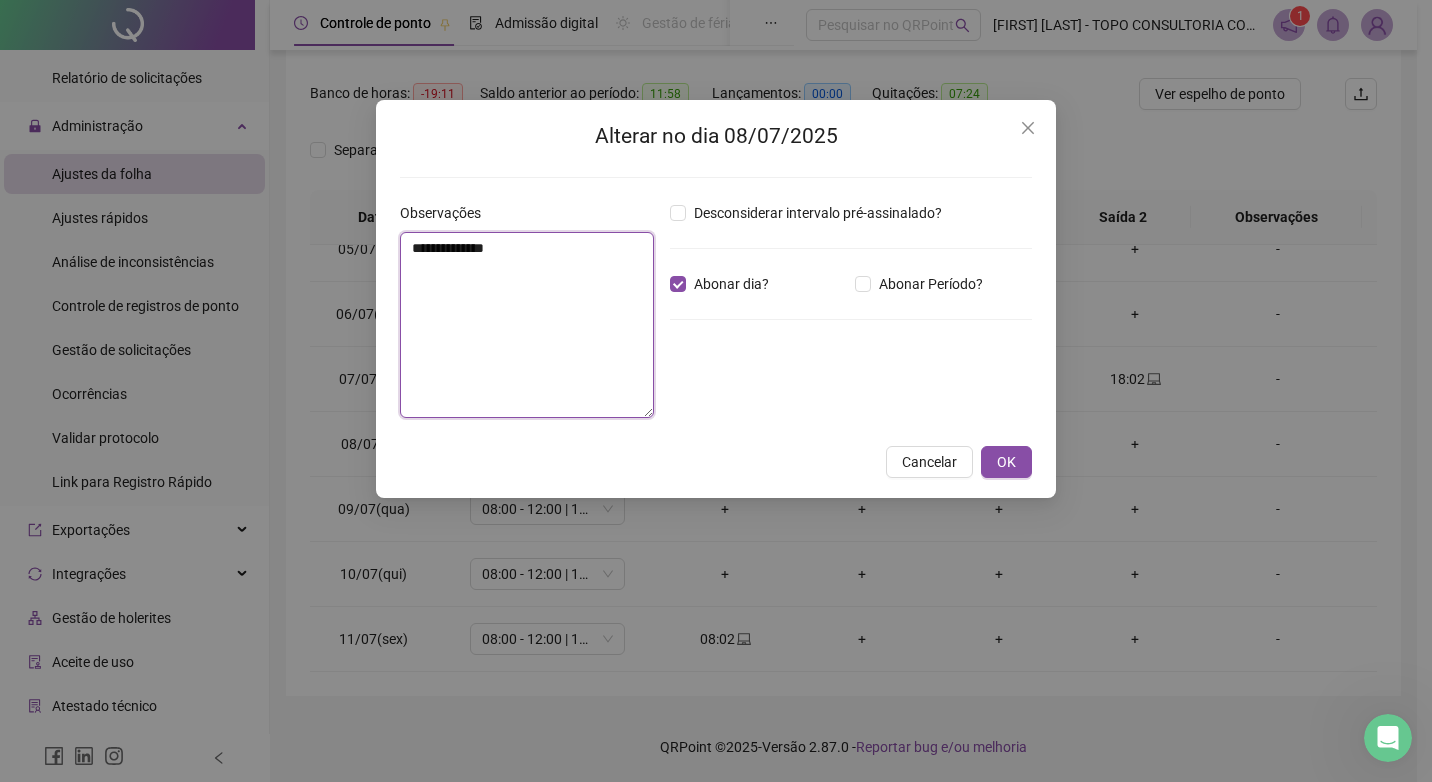 type on "**********" 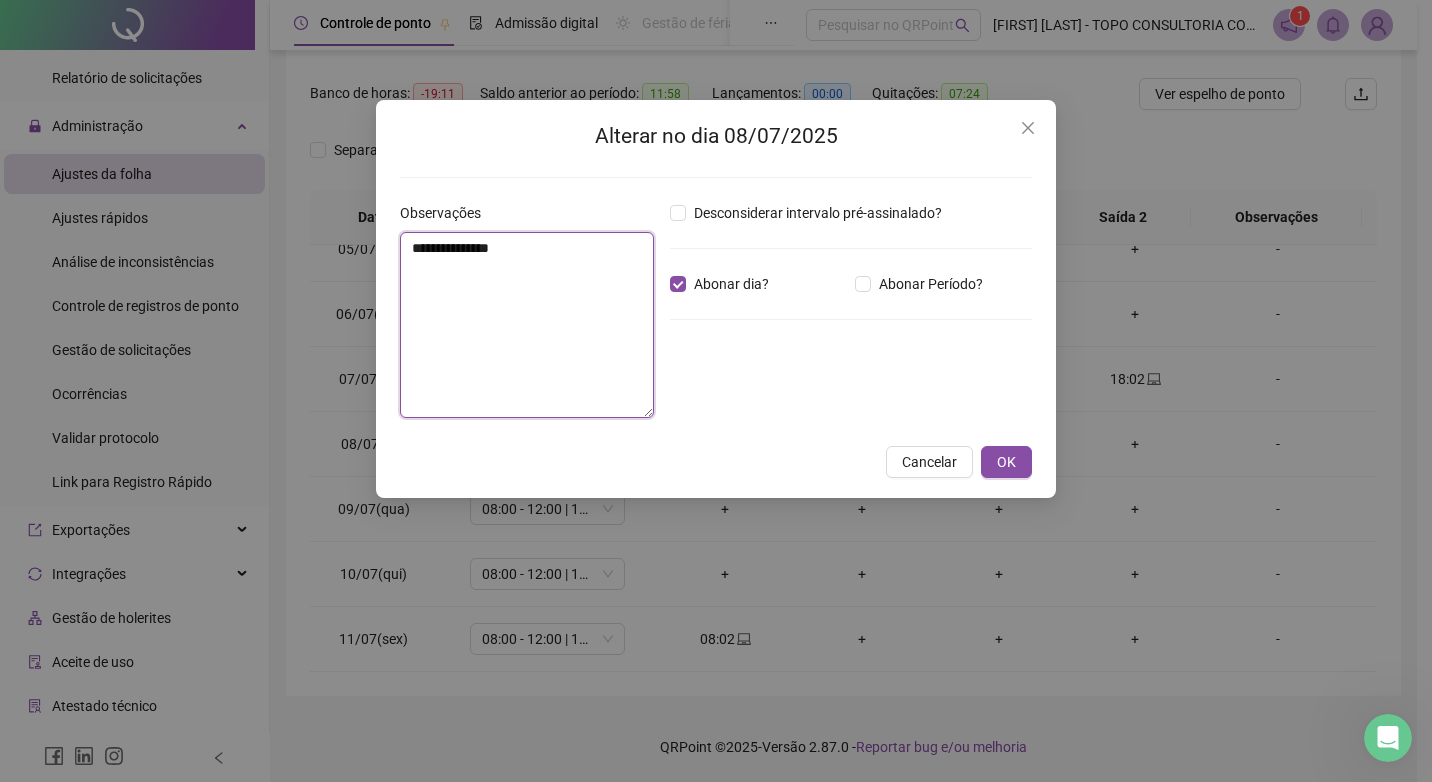 click on "**********" at bounding box center [716, 391] 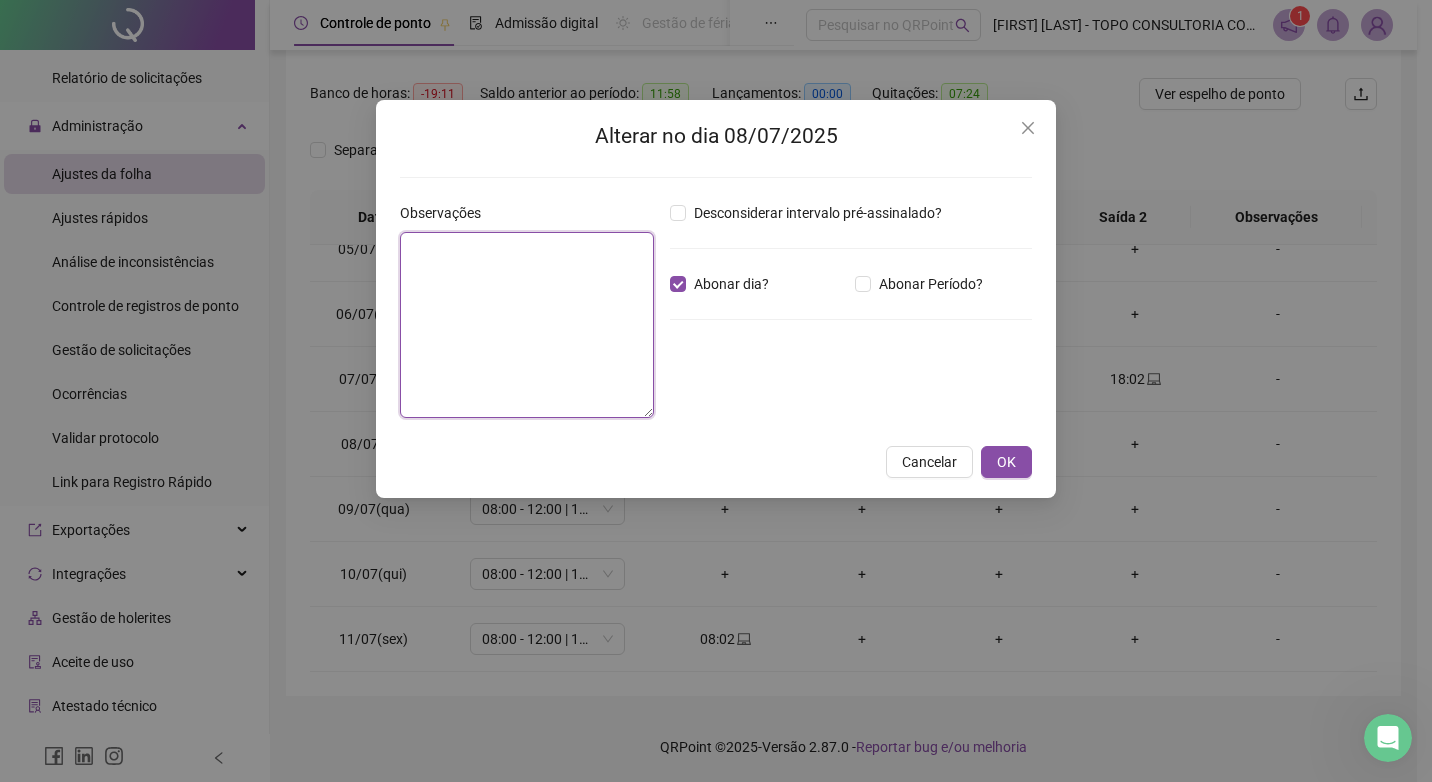 type on "*" 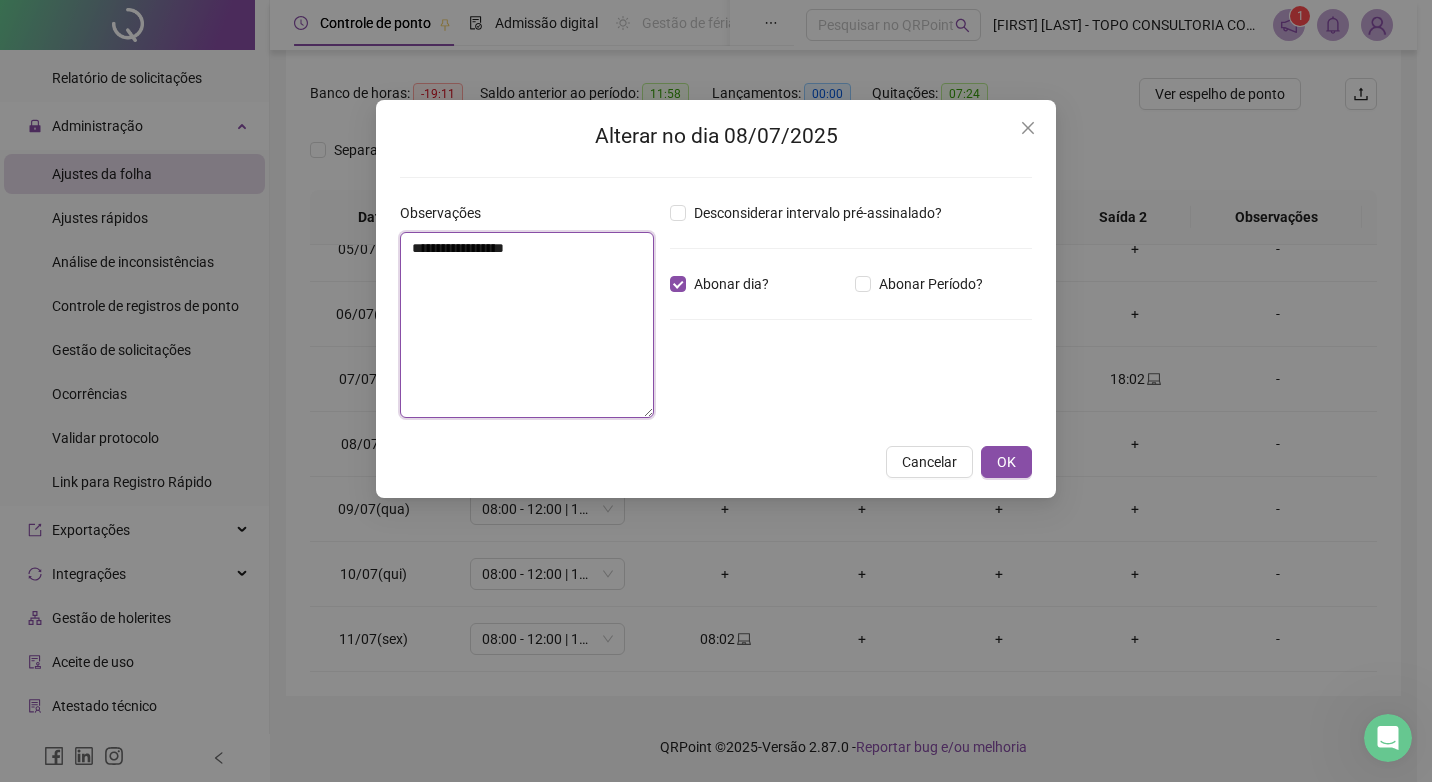 drag, startPoint x: 531, startPoint y: 248, endPoint x: 361, endPoint y: 248, distance: 170 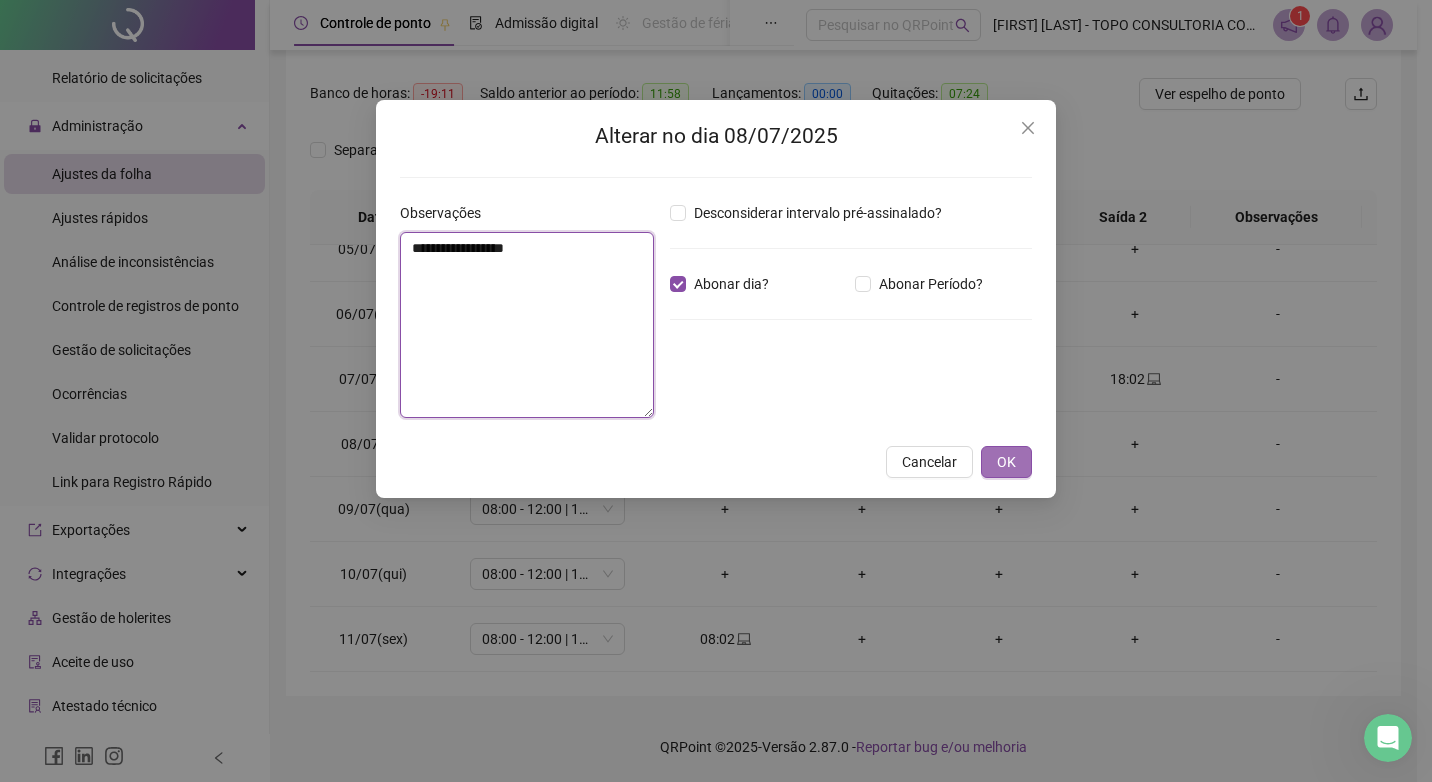 type on "**********" 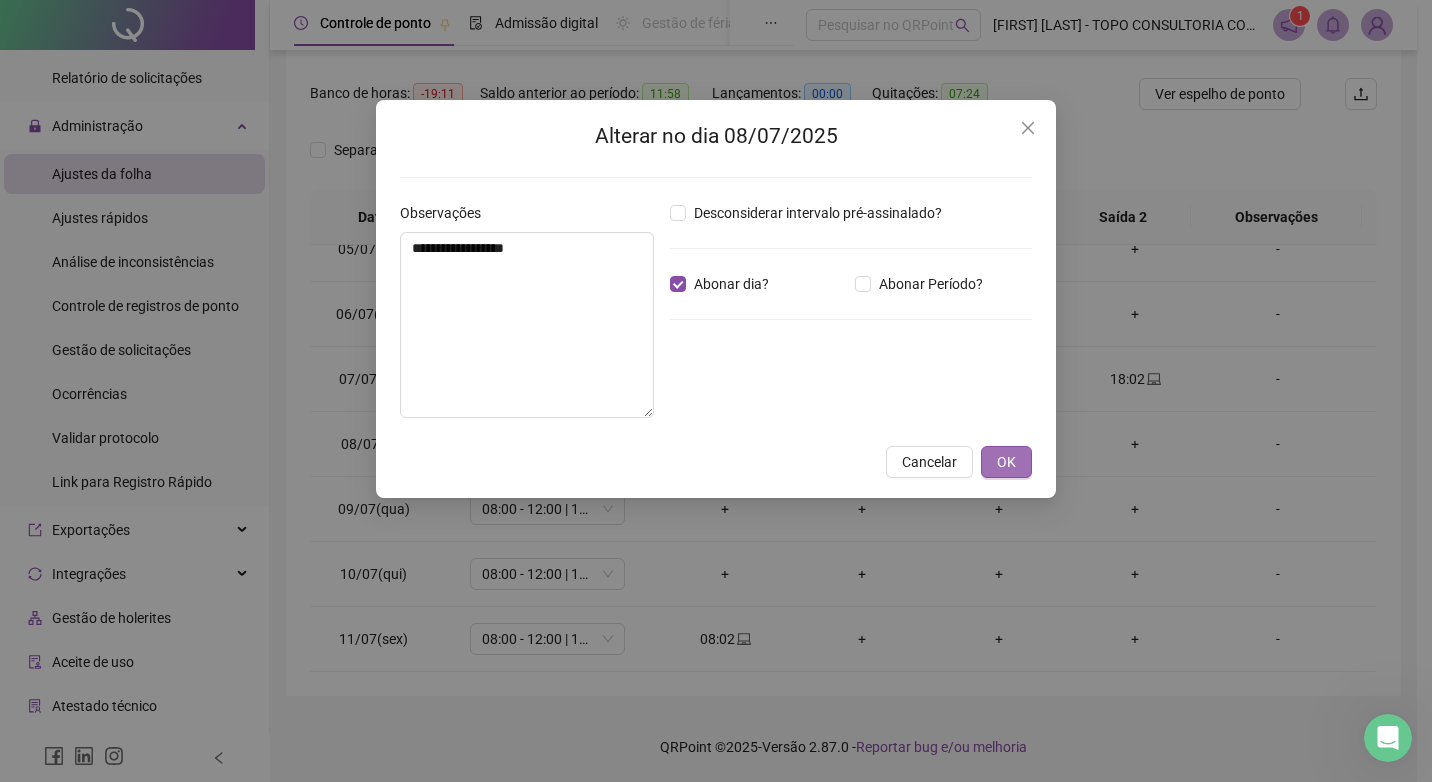 click on "OK" at bounding box center (1006, 462) 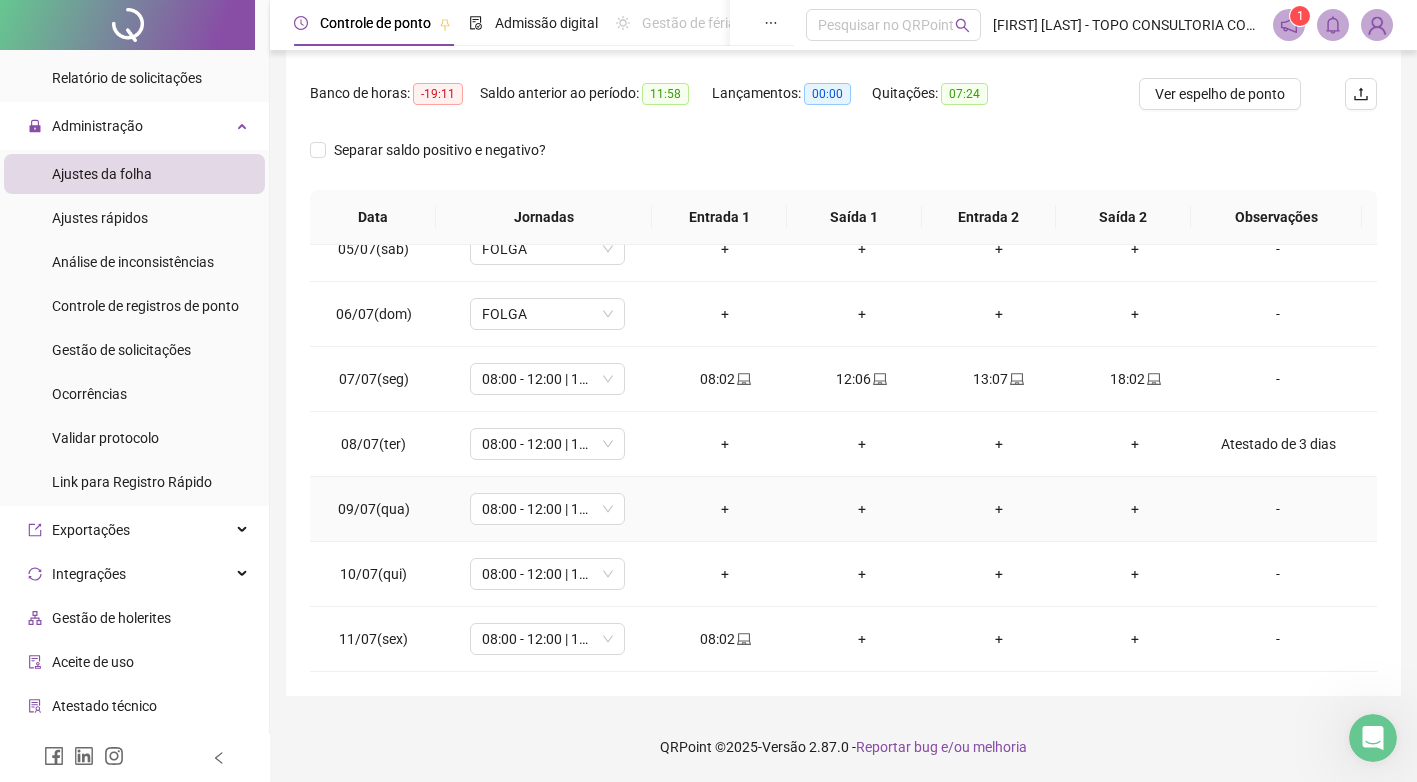 click on "-" at bounding box center [1278, 509] 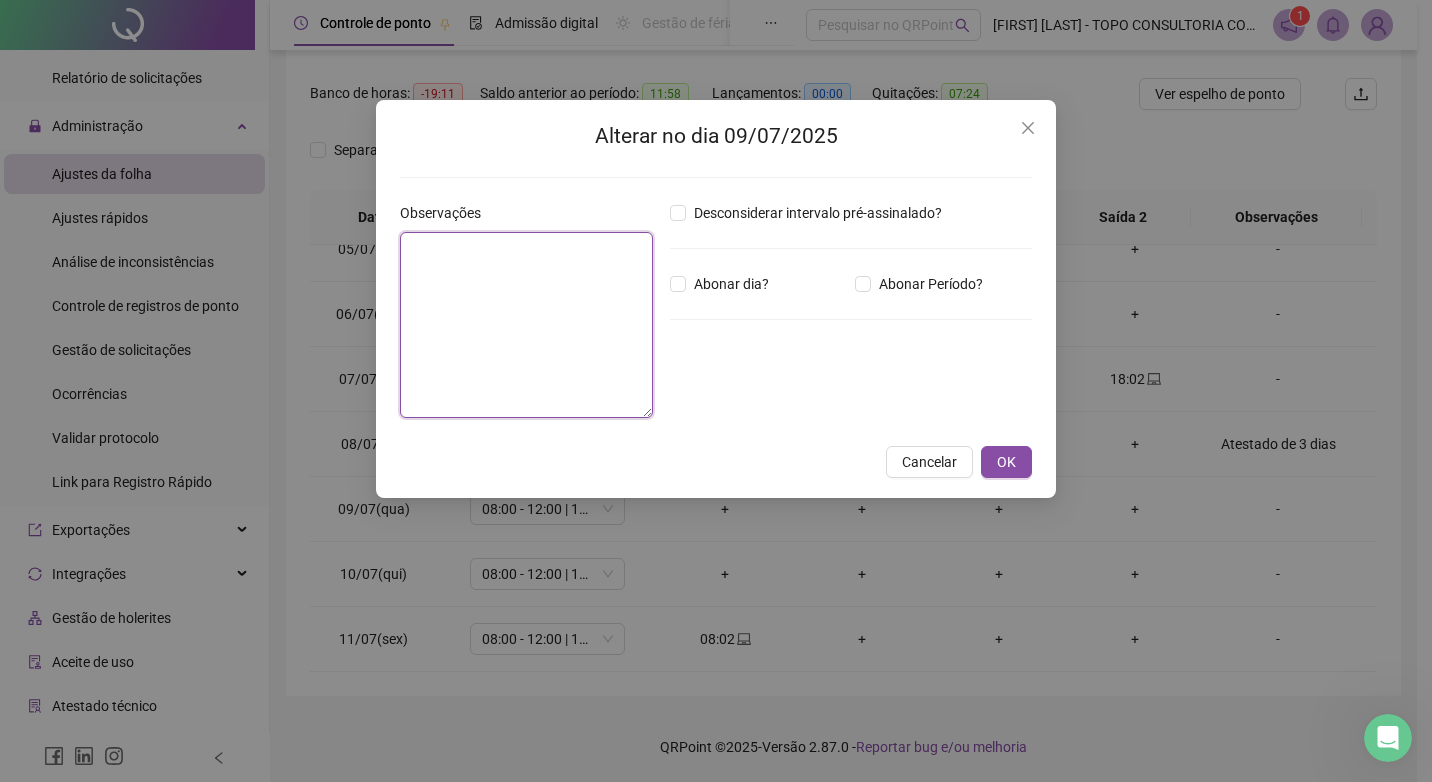 click at bounding box center [526, 325] 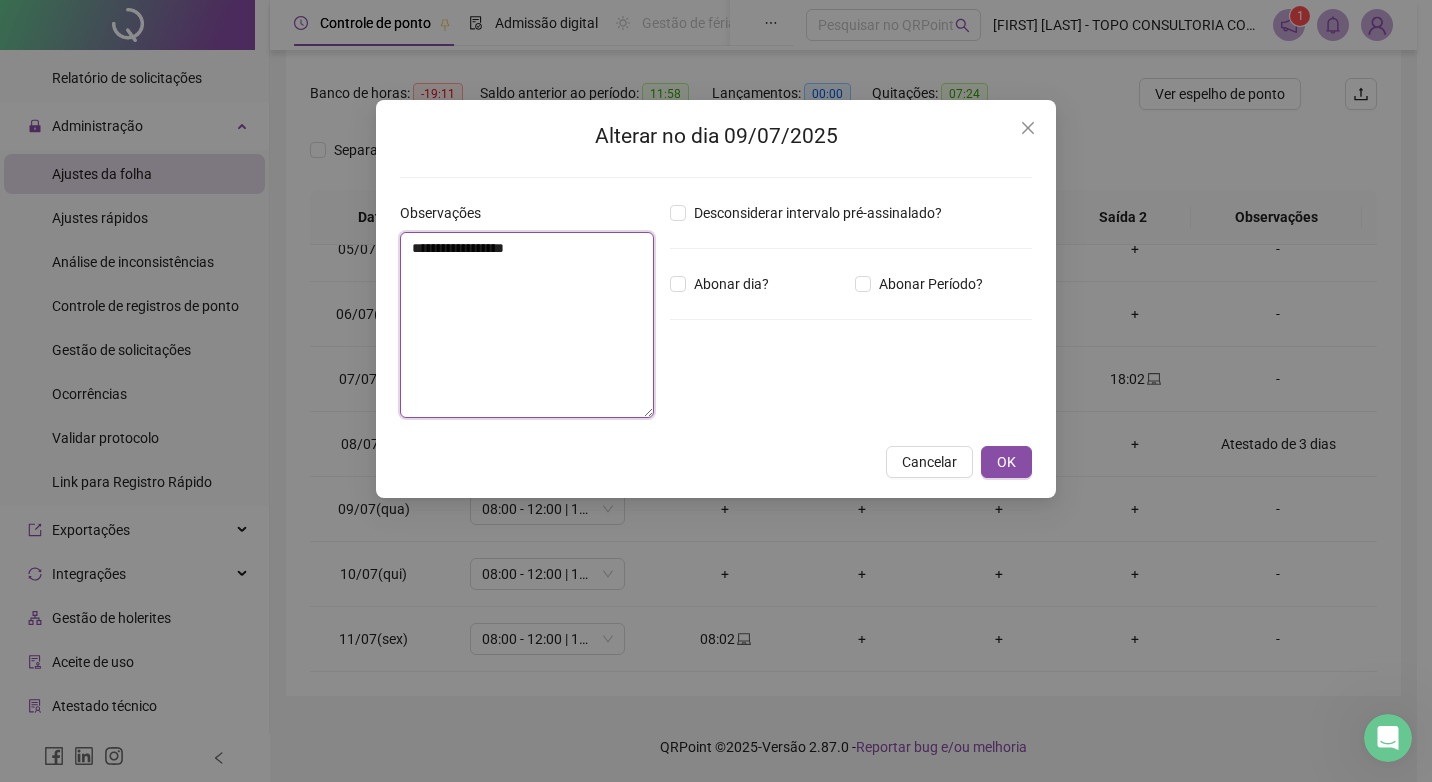 type on "**********" 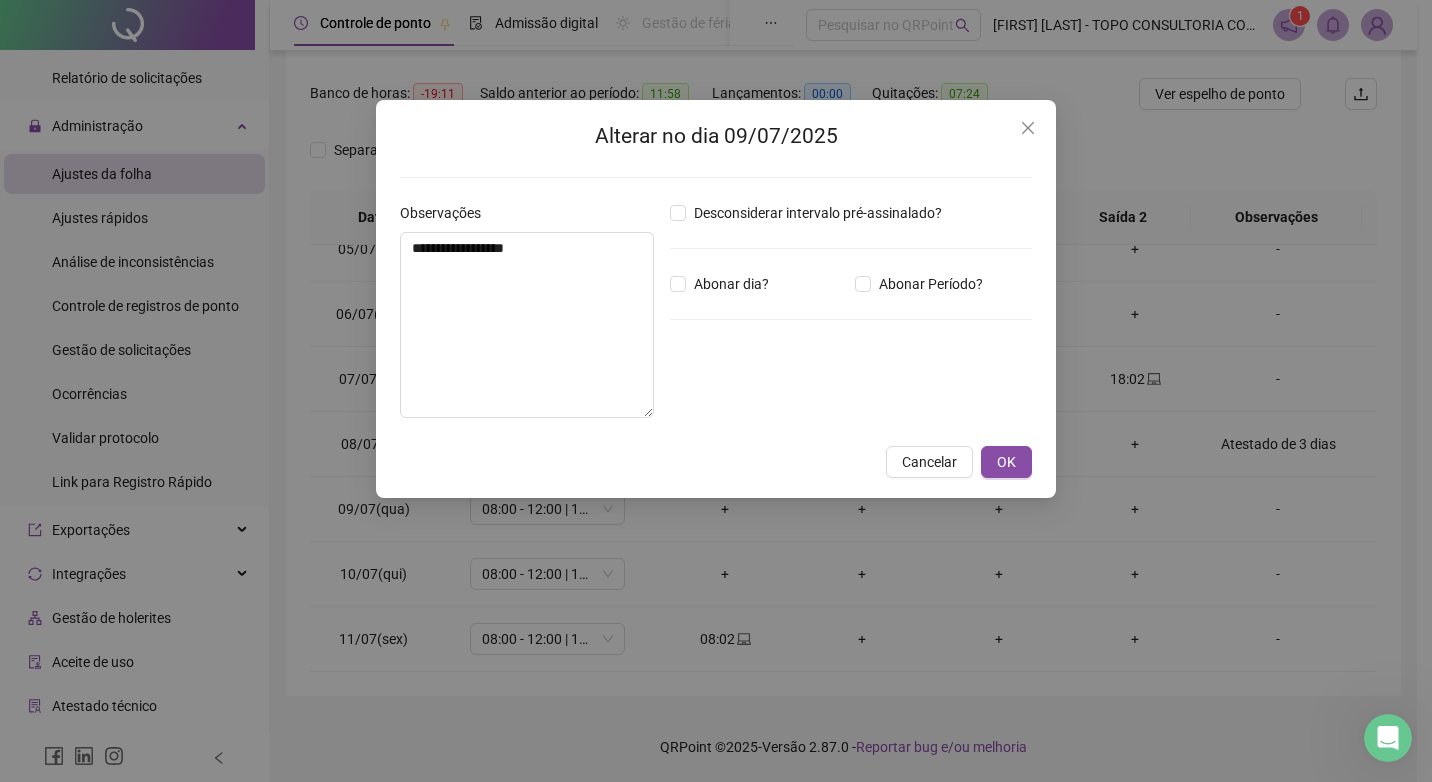 click on "Desconsiderar intervalo pré-assinalado? Abonar dia? Abonar Período? Horas a abonar ***** Aplicar regime de compensação" at bounding box center [851, 318] 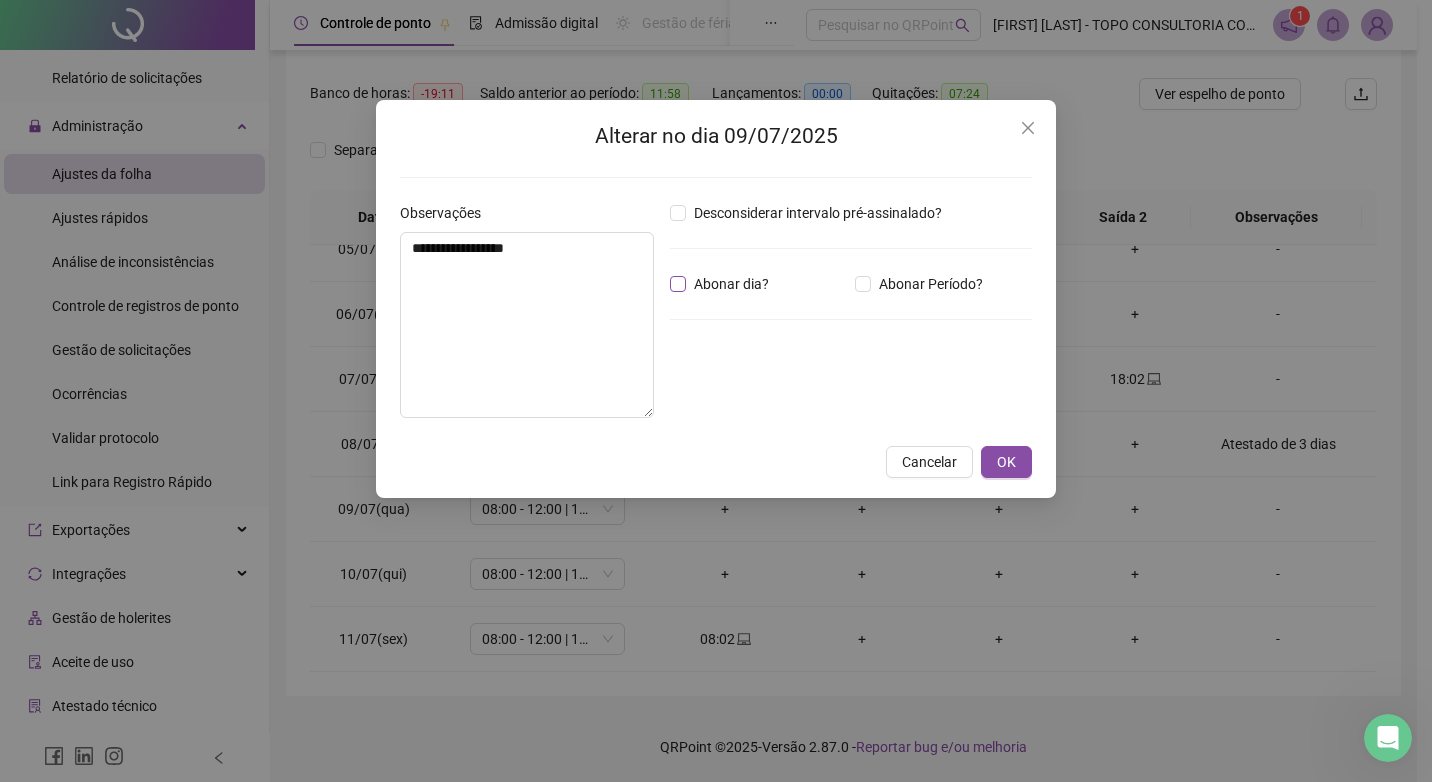 click on "Abonar dia?" at bounding box center (731, 284) 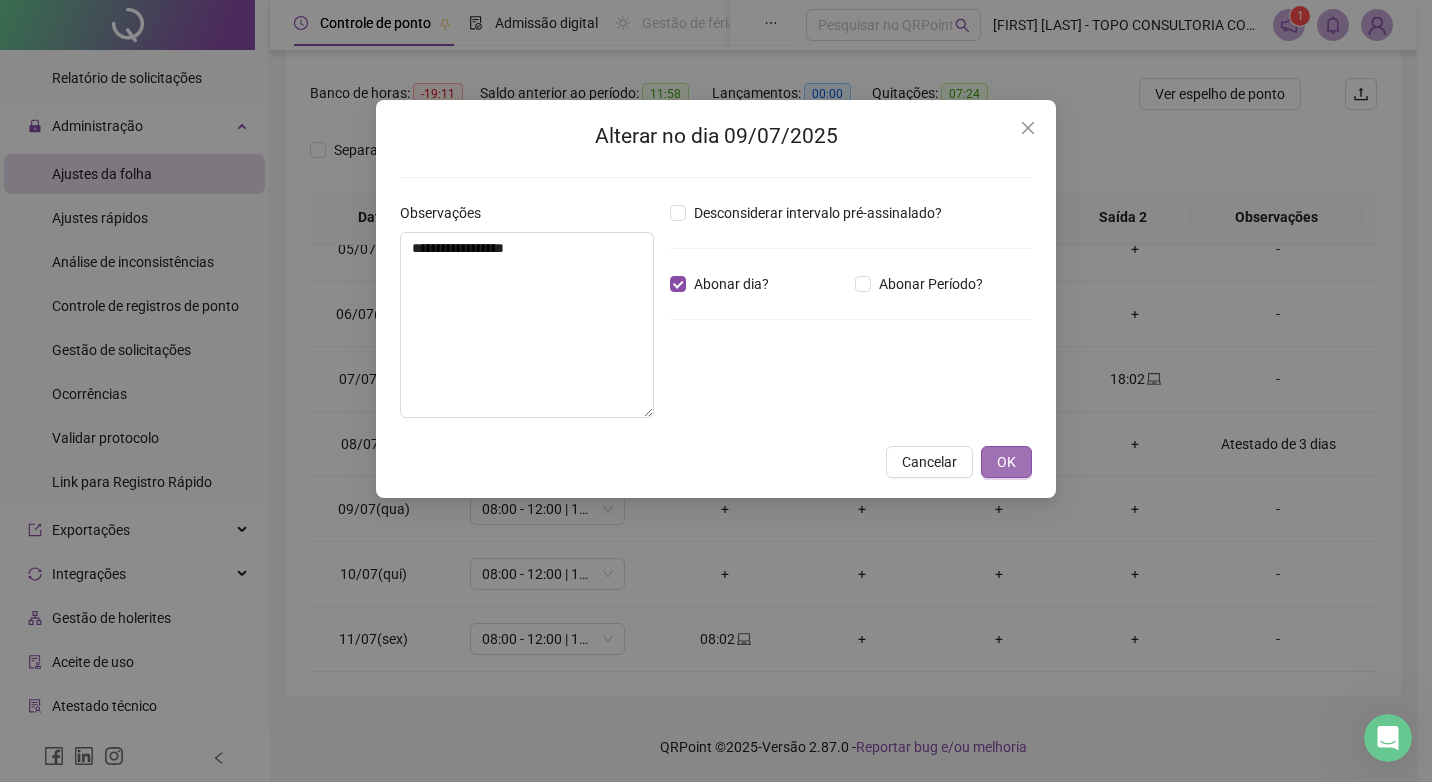 click on "OK" at bounding box center (1006, 462) 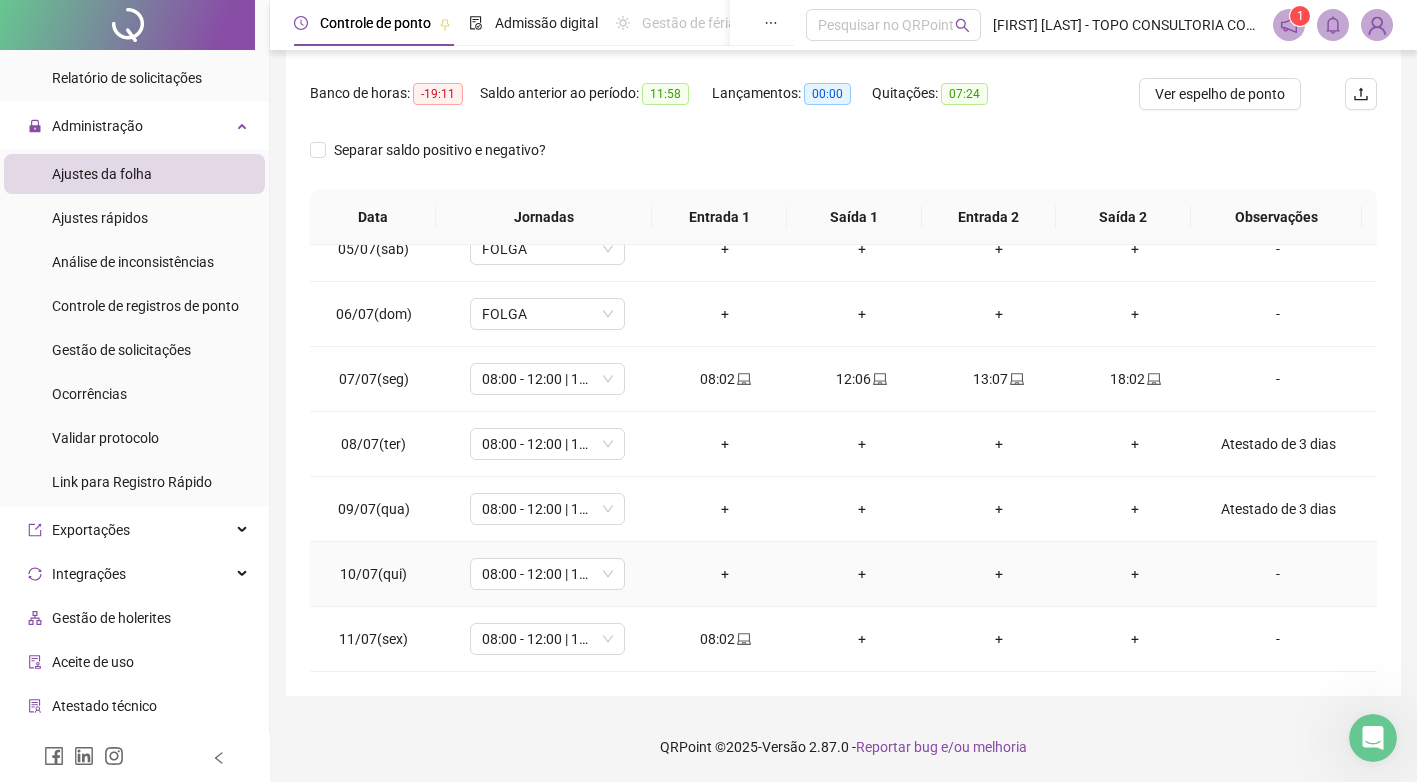 click on "-" at bounding box center (1278, 574) 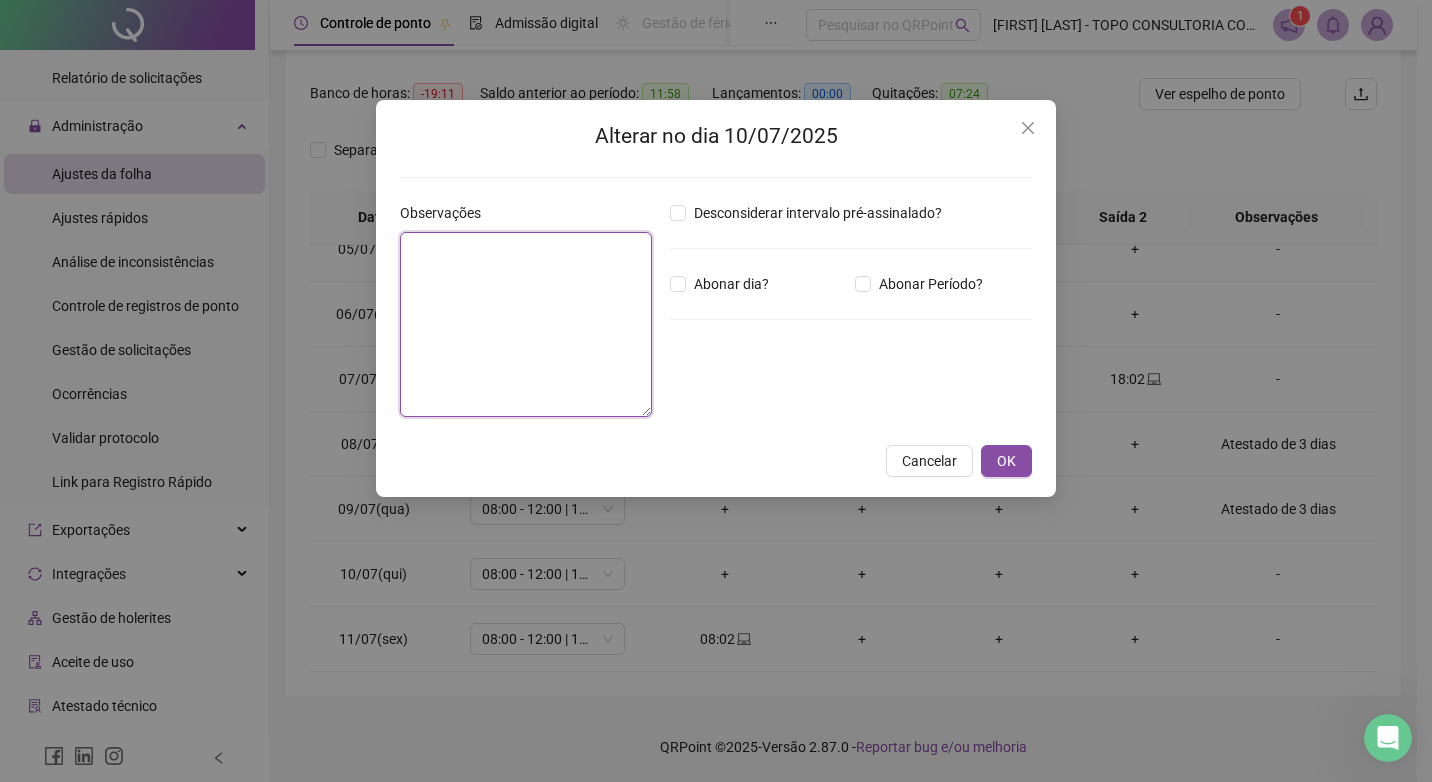 click at bounding box center (526, 324) 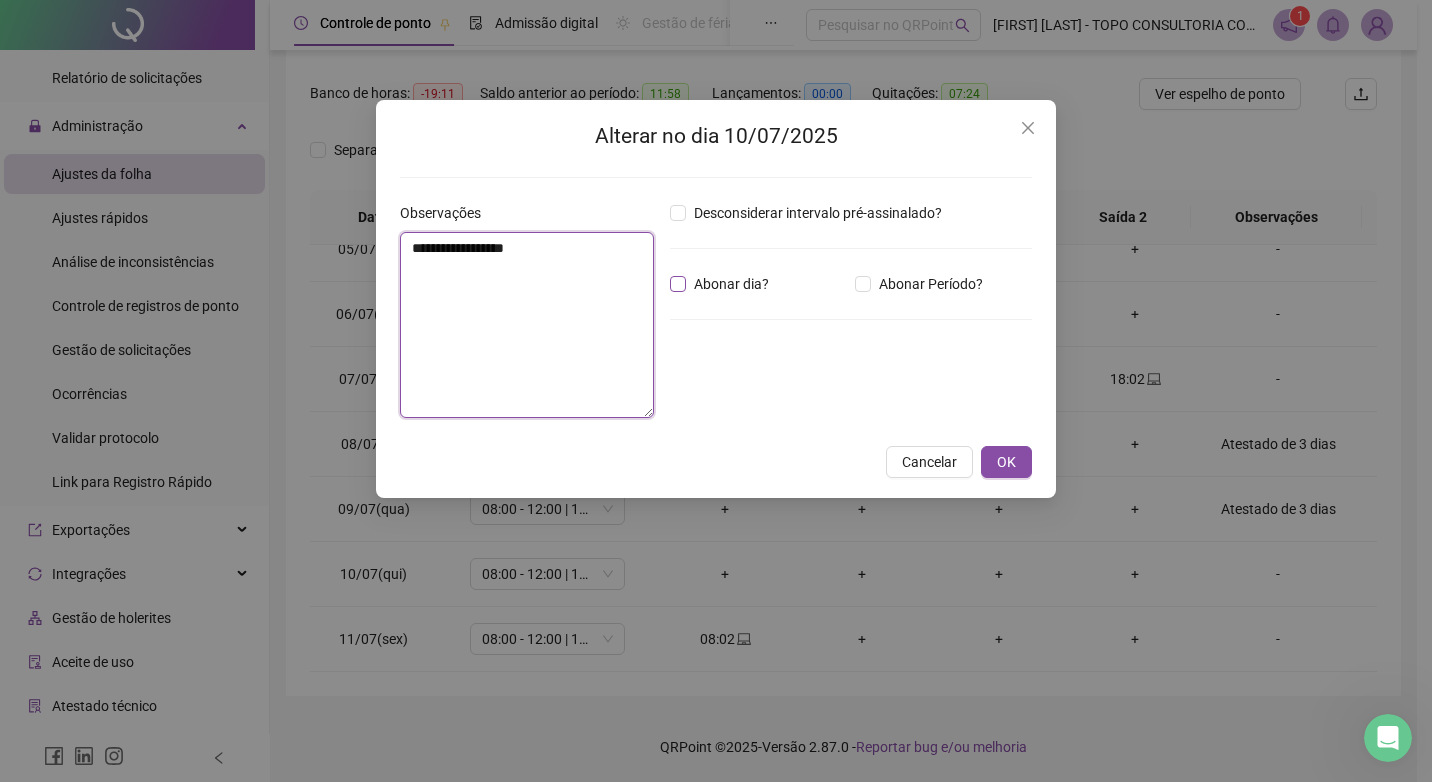 type on "**********" 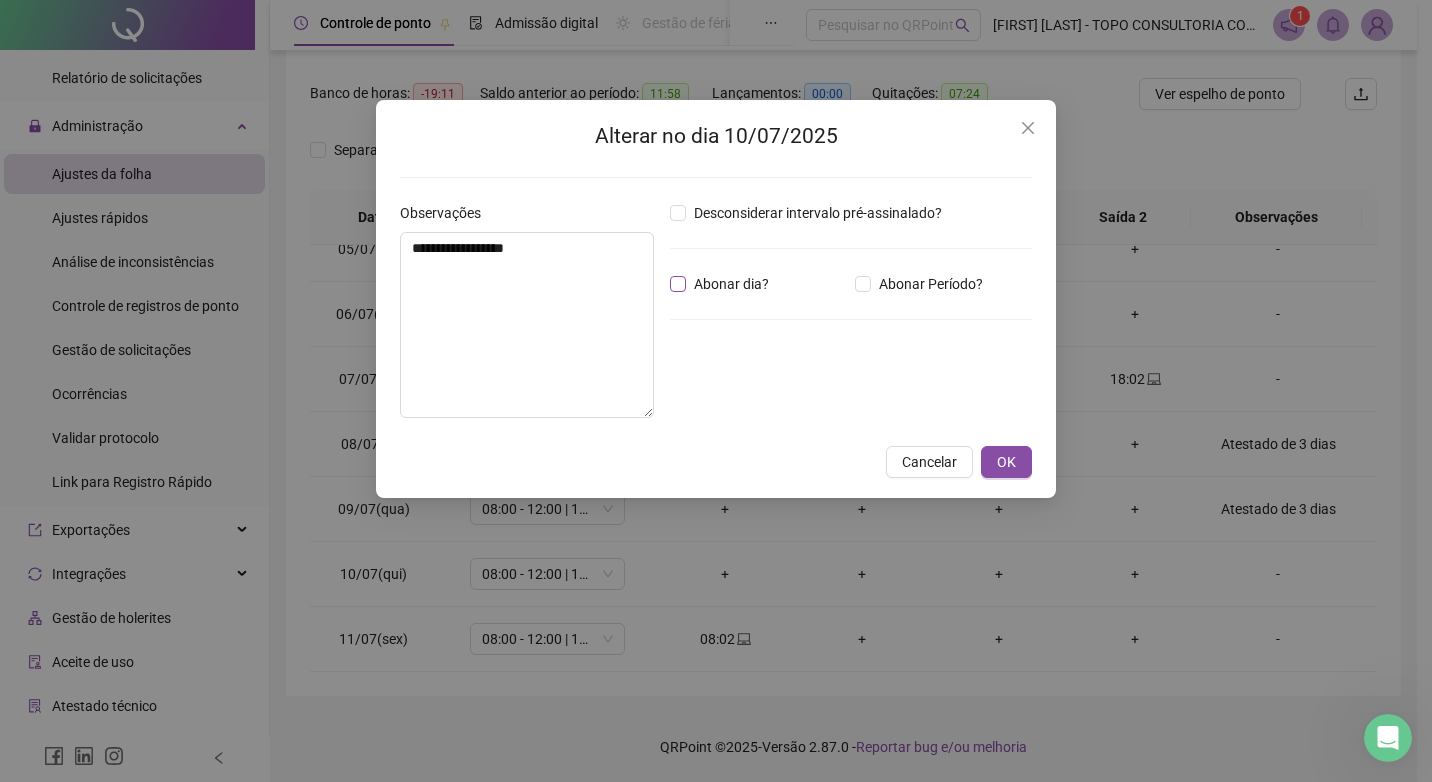 click on "Abonar dia?" at bounding box center [731, 284] 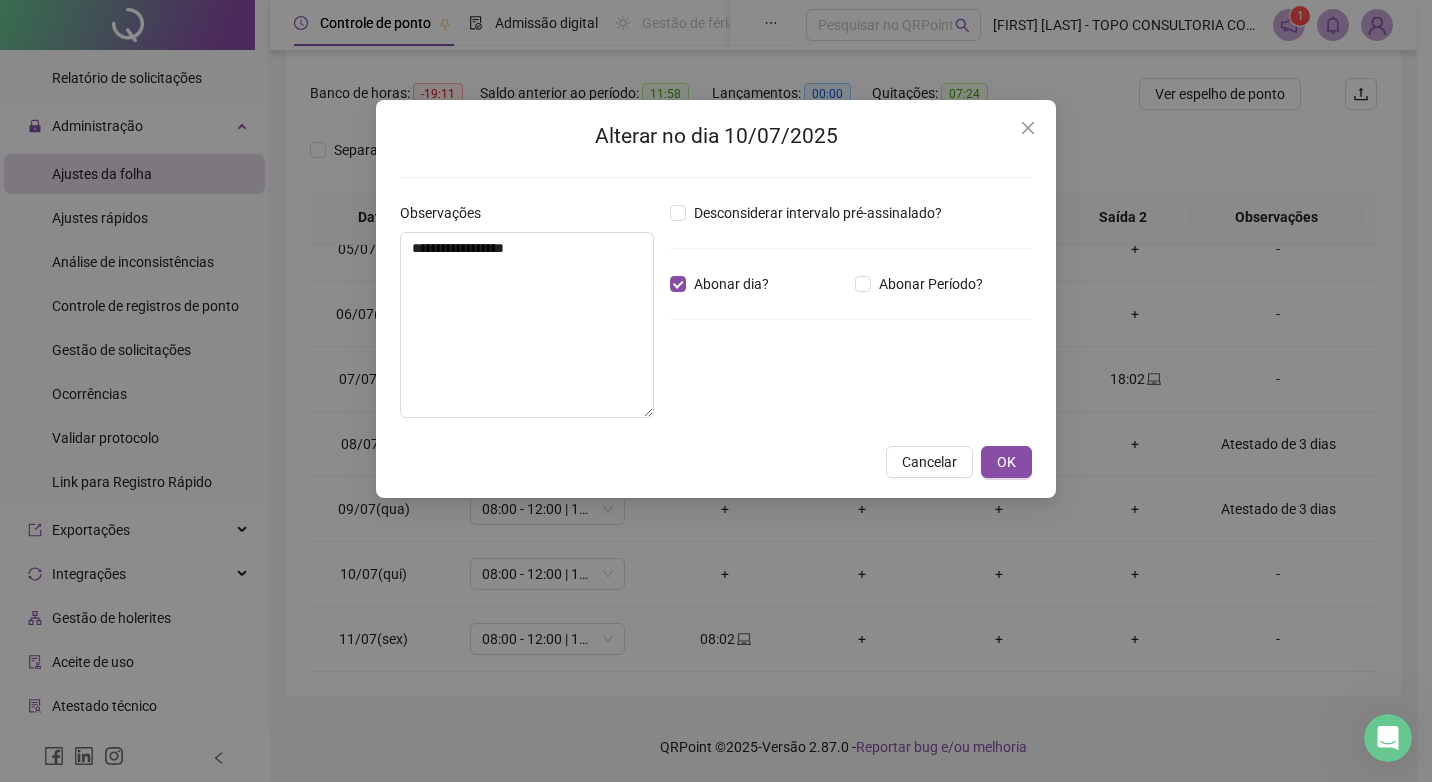 click on "**********" at bounding box center [716, 299] 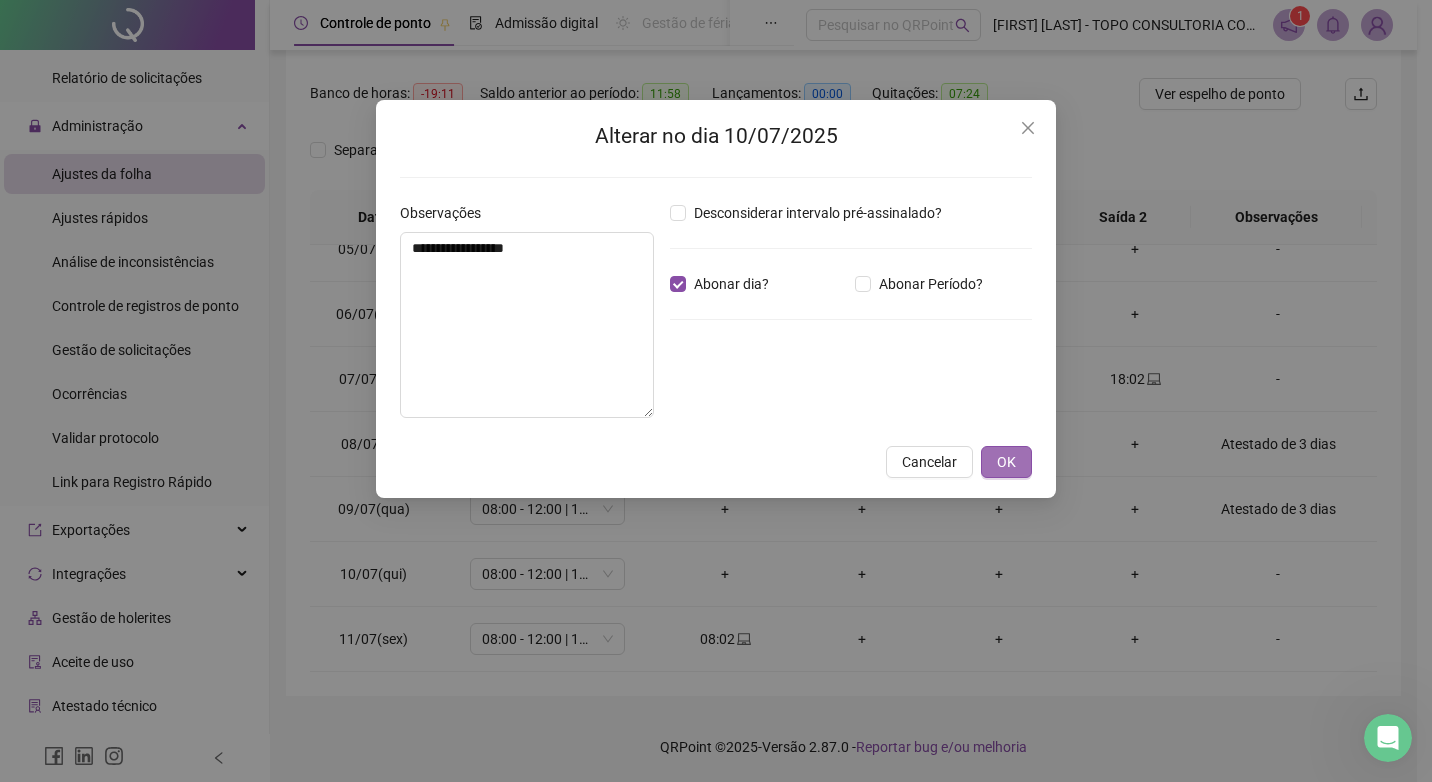 click on "OK" at bounding box center (1006, 462) 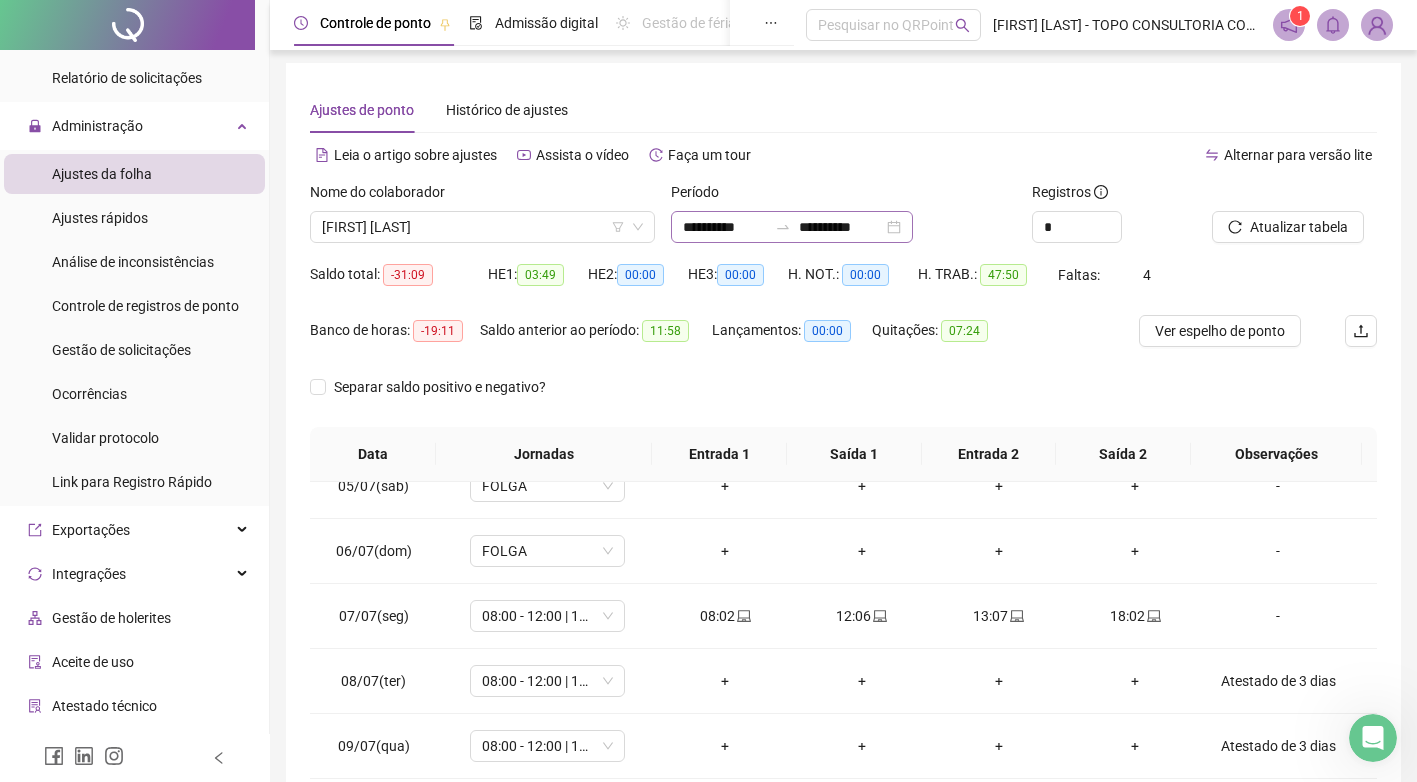 scroll, scrollTop: 0, scrollLeft: 0, axis: both 